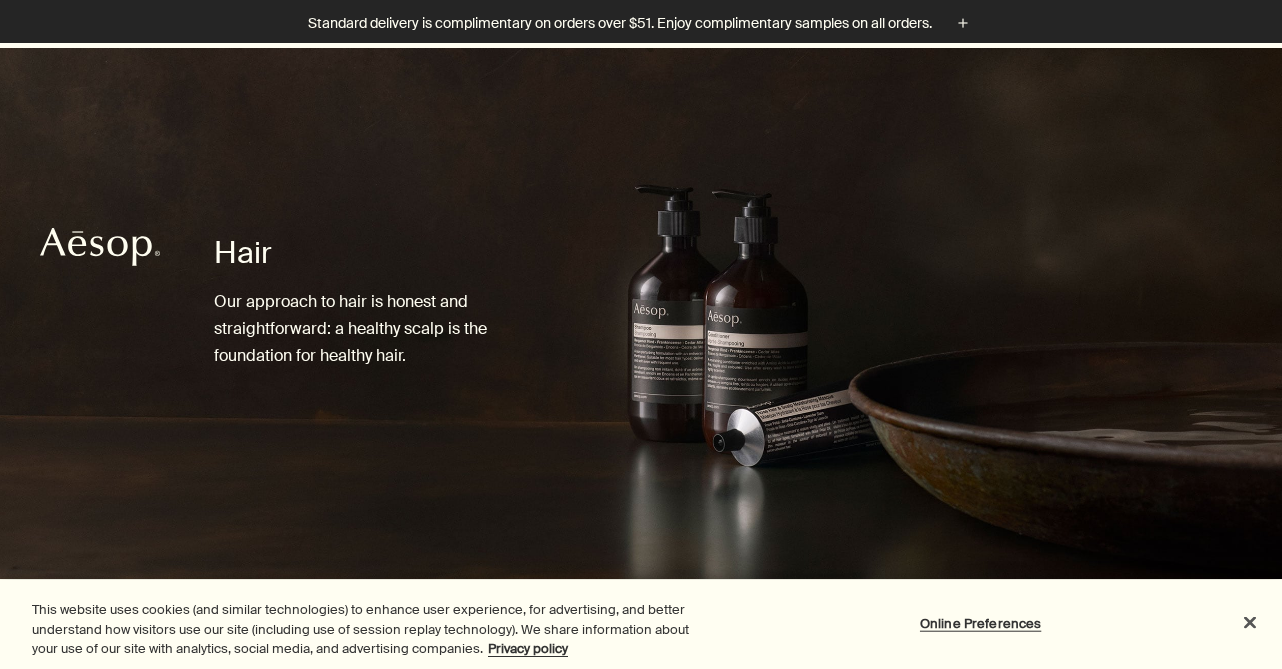 scroll, scrollTop: 421, scrollLeft: 0, axis: vertical 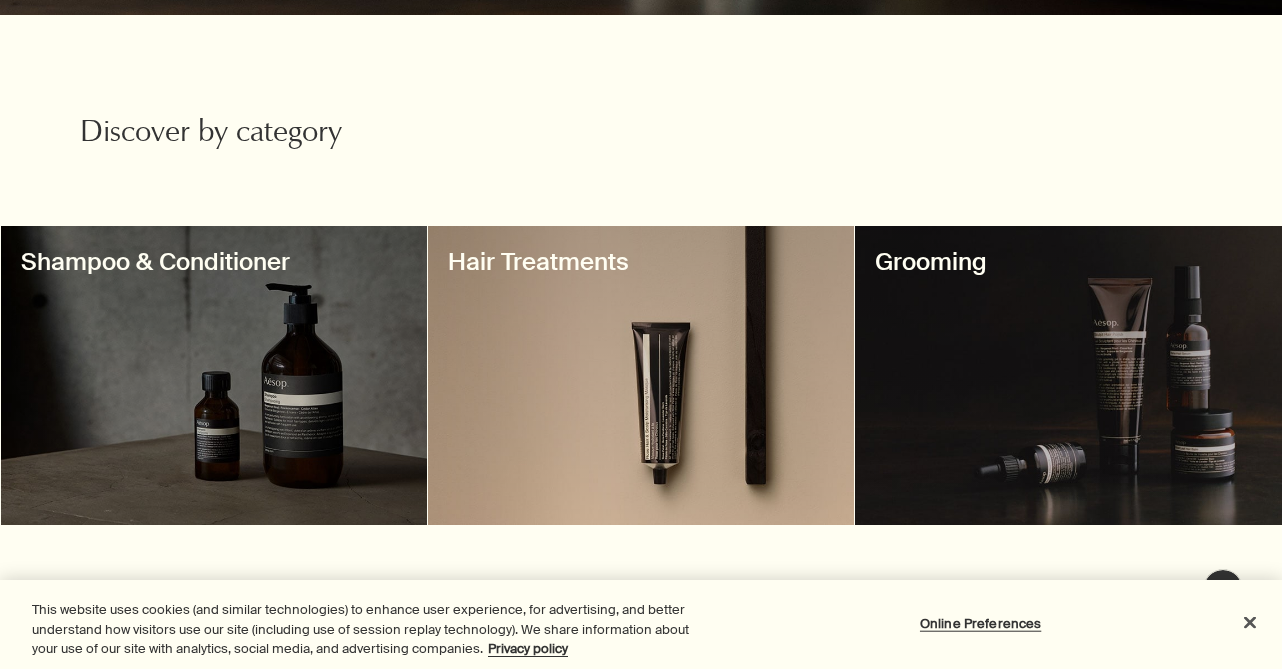 click at bounding box center [214, 375] 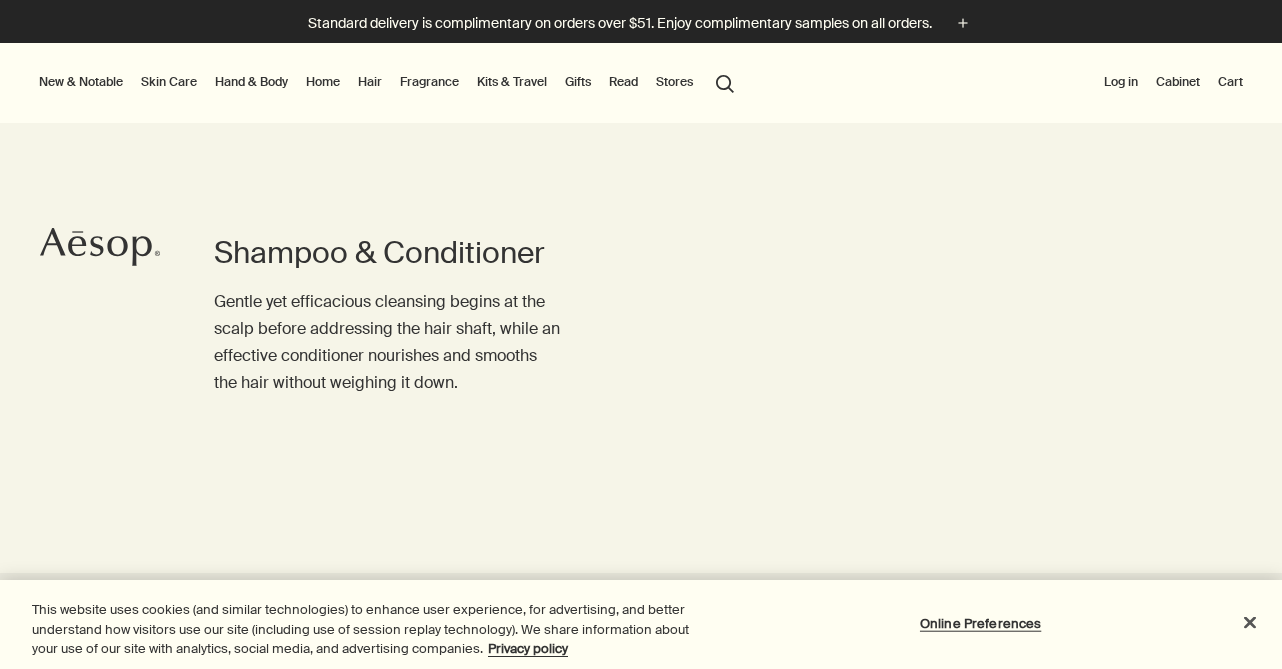 scroll, scrollTop: 0, scrollLeft: 0, axis: both 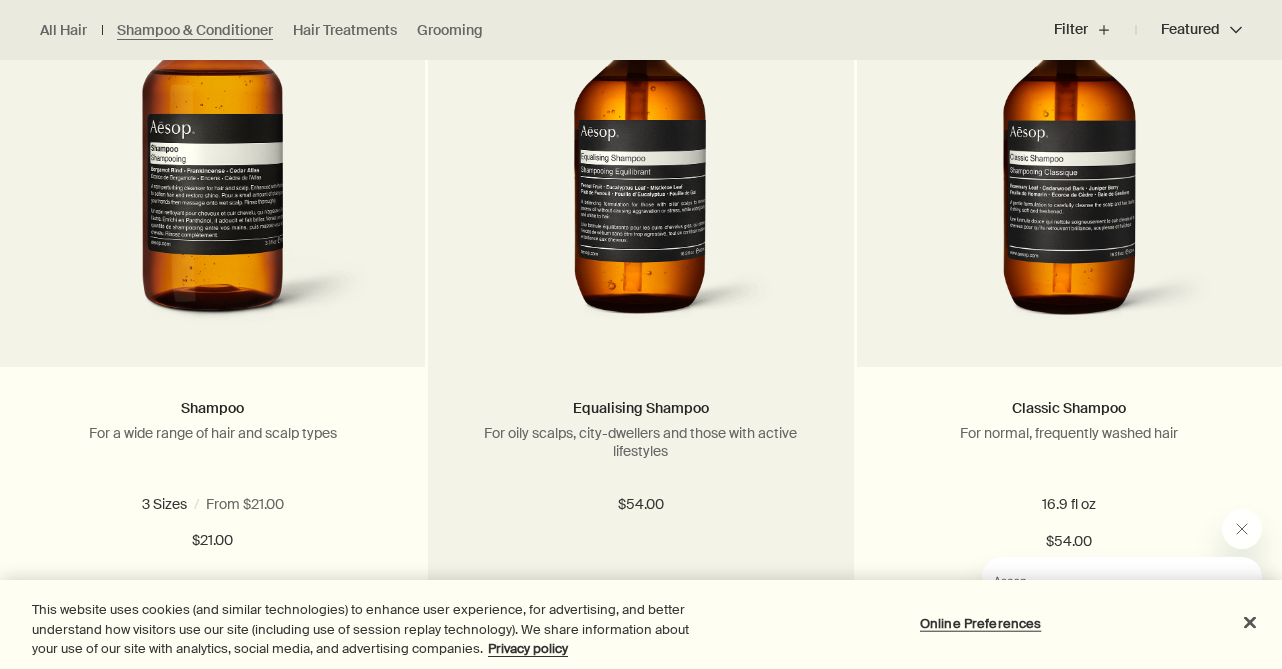 click at bounding box center (641, 152) 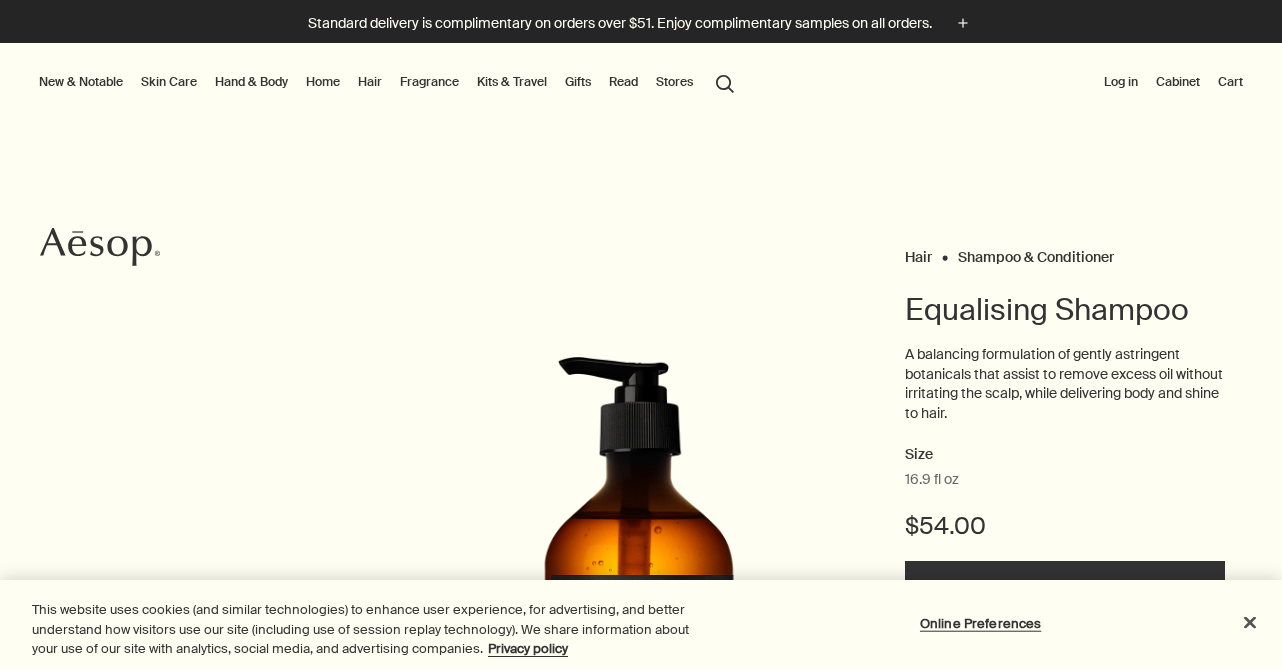 scroll, scrollTop: 0, scrollLeft: 0, axis: both 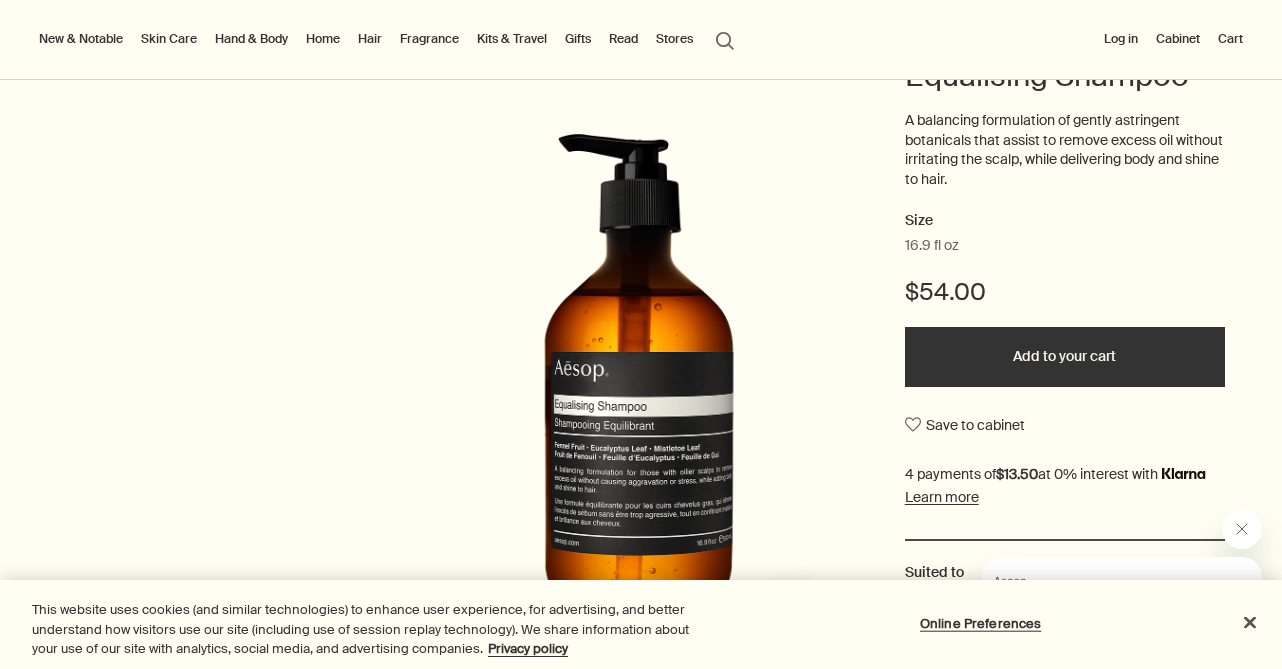 click on "Add to your cart" at bounding box center (1065, 357) 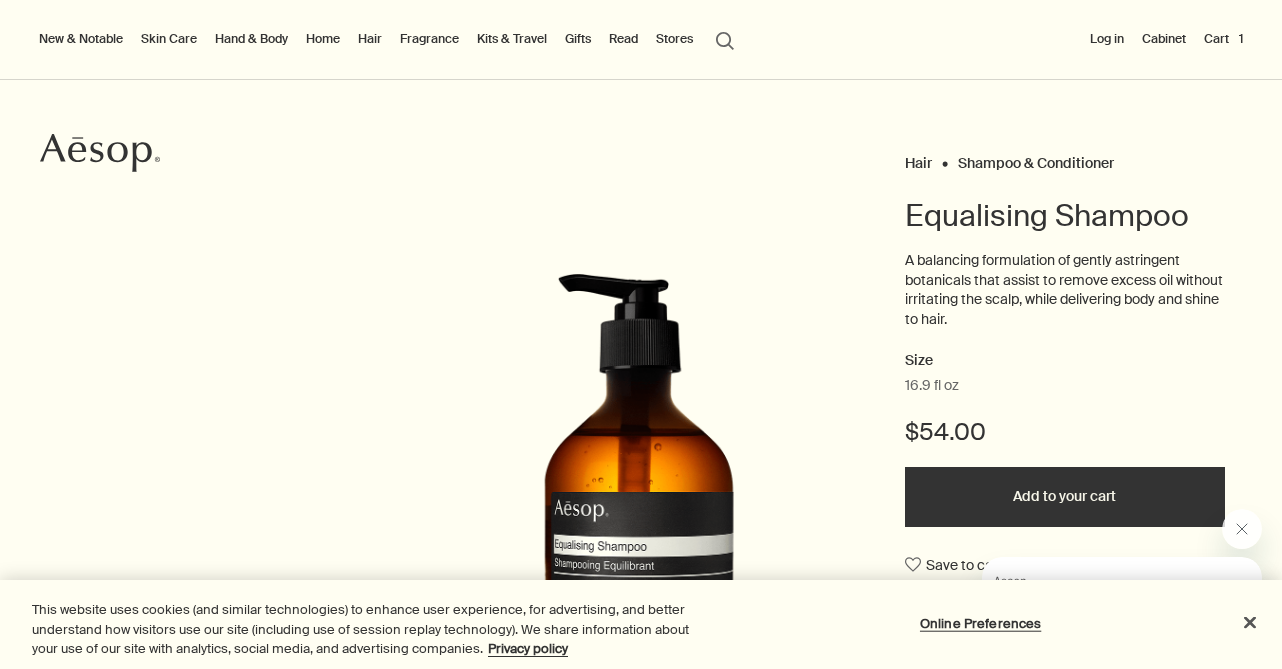 scroll, scrollTop: 0, scrollLeft: 0, axis: both 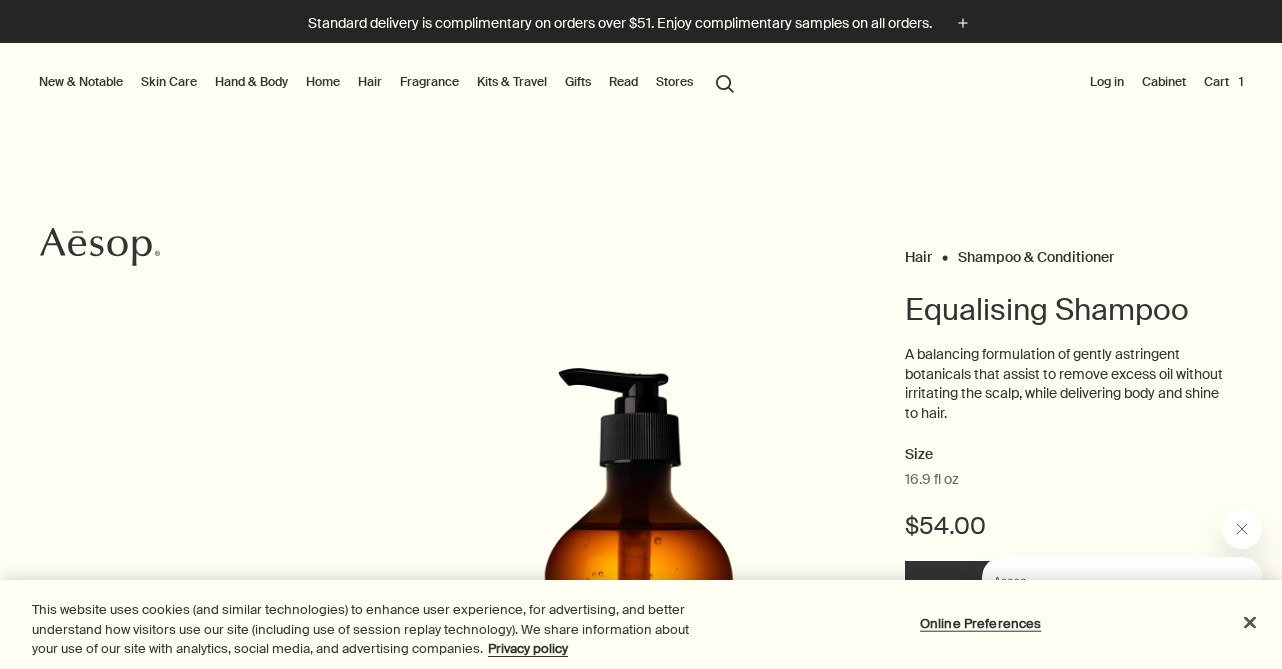 click on "Fragrance" at bounding box center (429, 82) 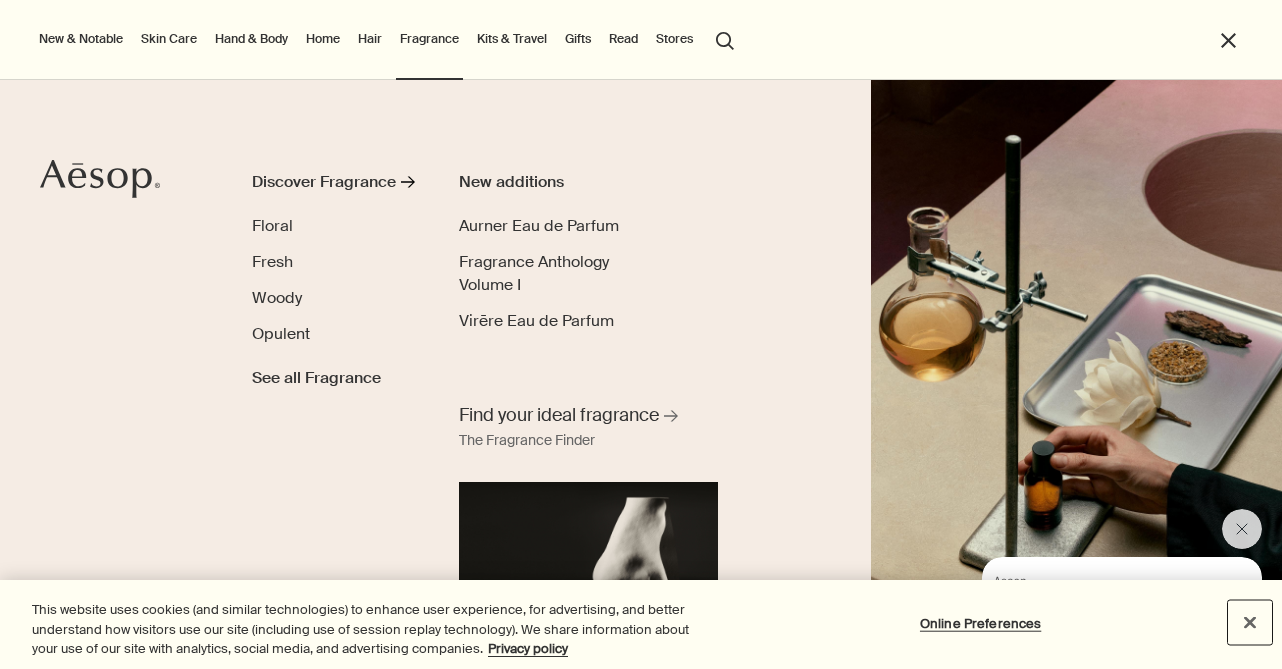 click at bounding box center (1250, 622) 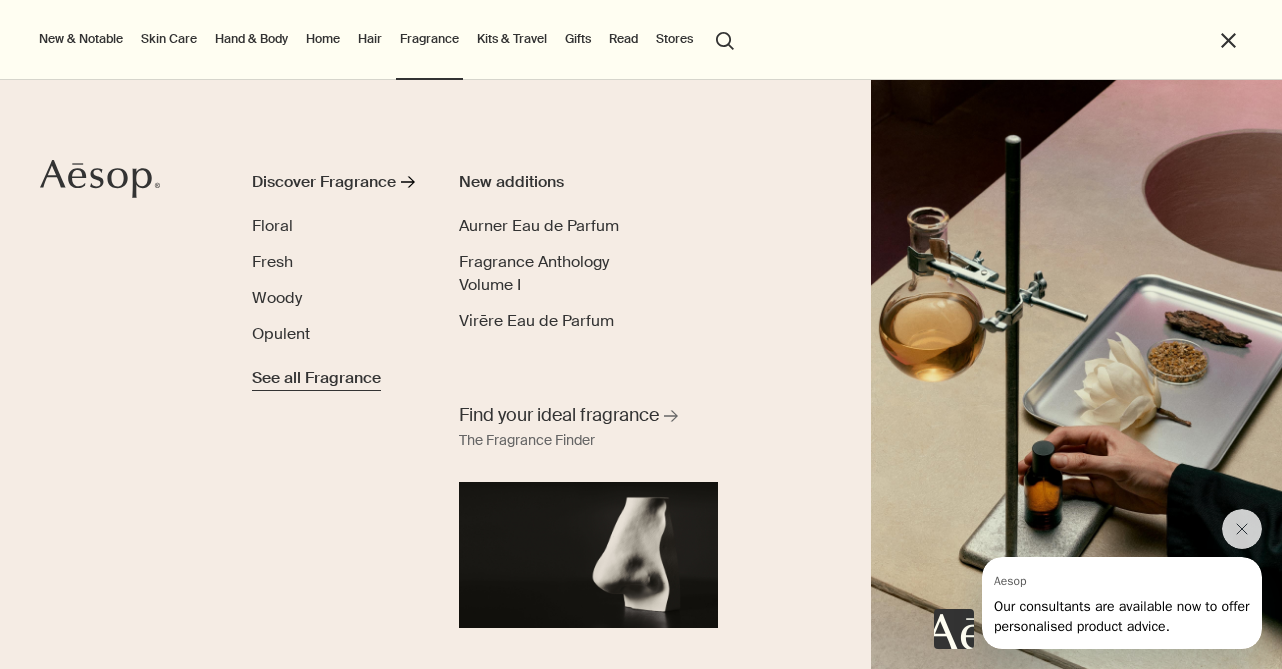 click on "See all Fragrance" at bounding box center (316, 378) 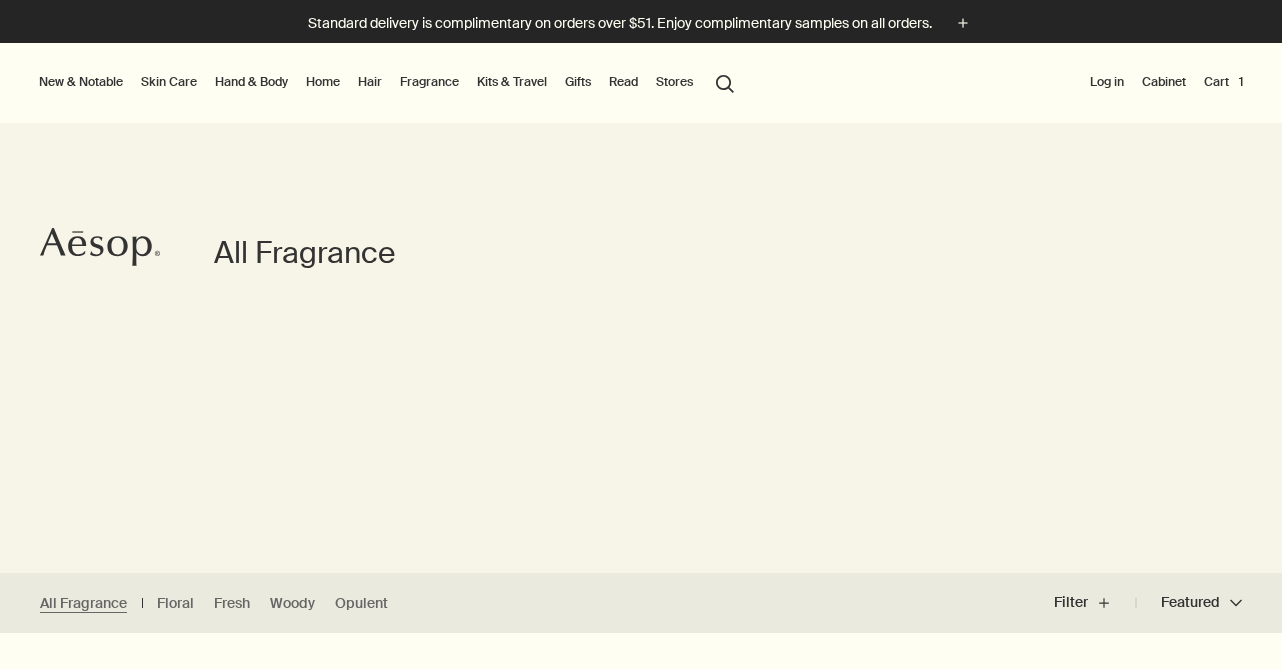 scroll, scrollTop: 0, scrollLeft: 0, axis: both 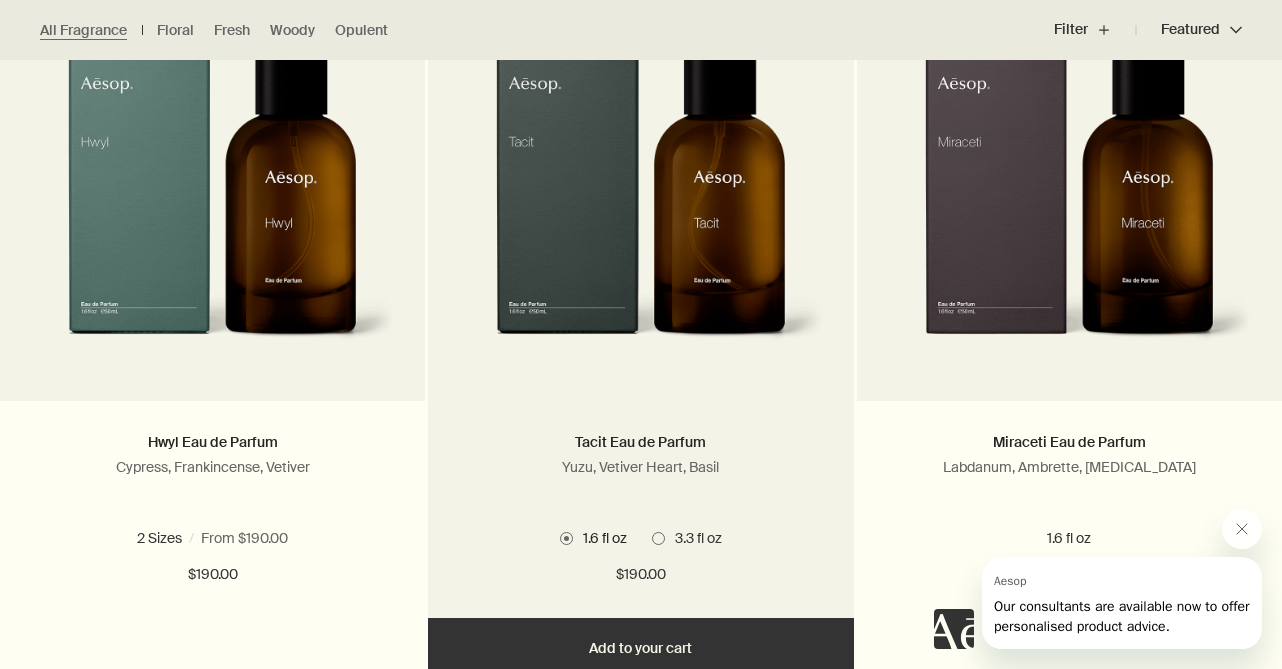click at bounding box center [640, 193] 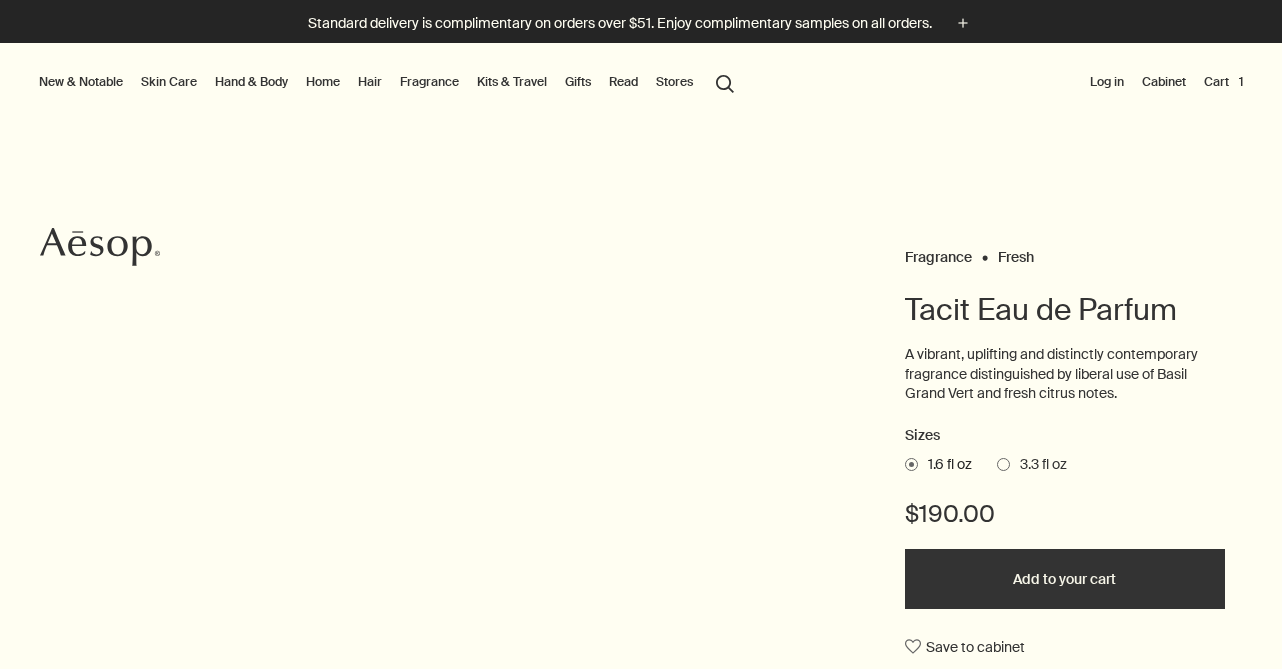 scroll, scrollTop: 0, scrollLeft: 0, axis: both 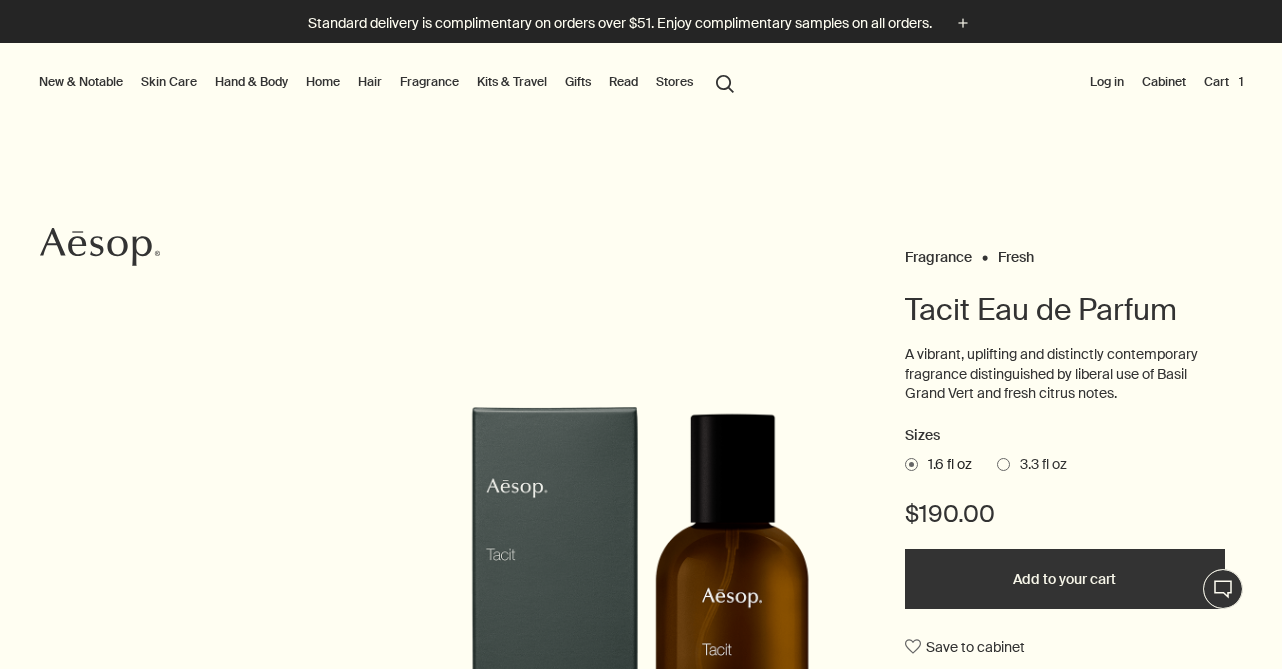 click on "Kits & Travel" at bounding box center [512, 82] 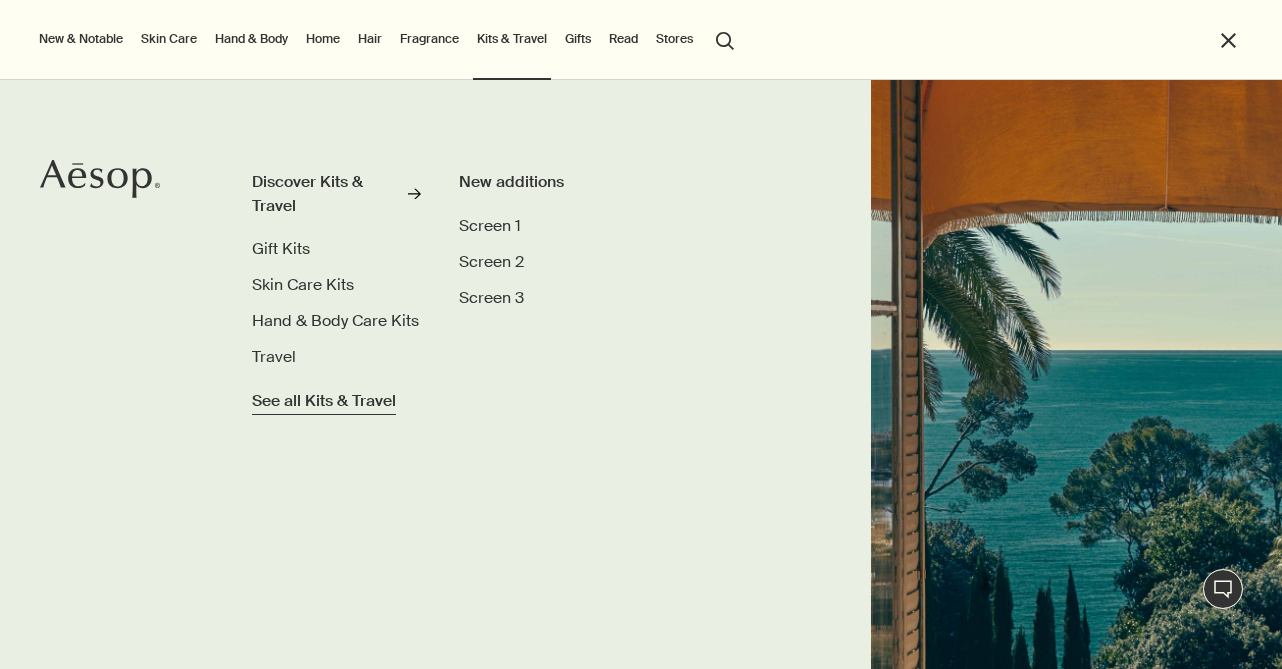 click on "See all Kits & Travel" at bounding box center (324, 401) 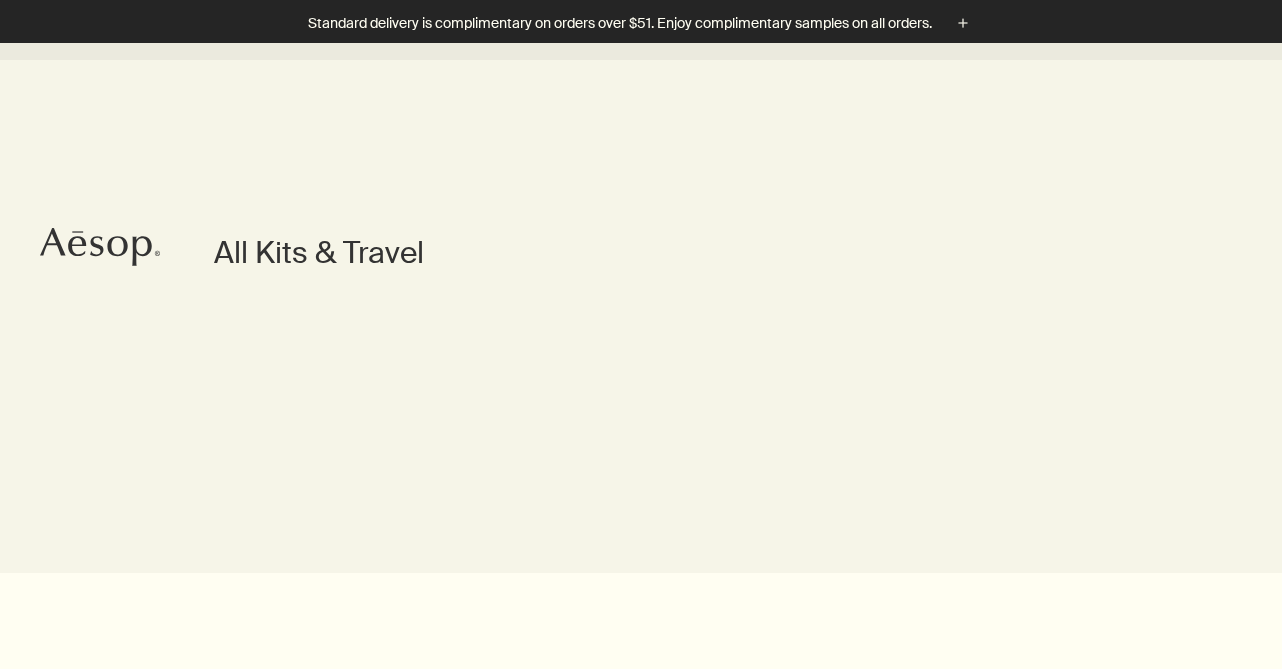 scroll, scrollTop: 700, scrollLeft: 0, axis: vertical 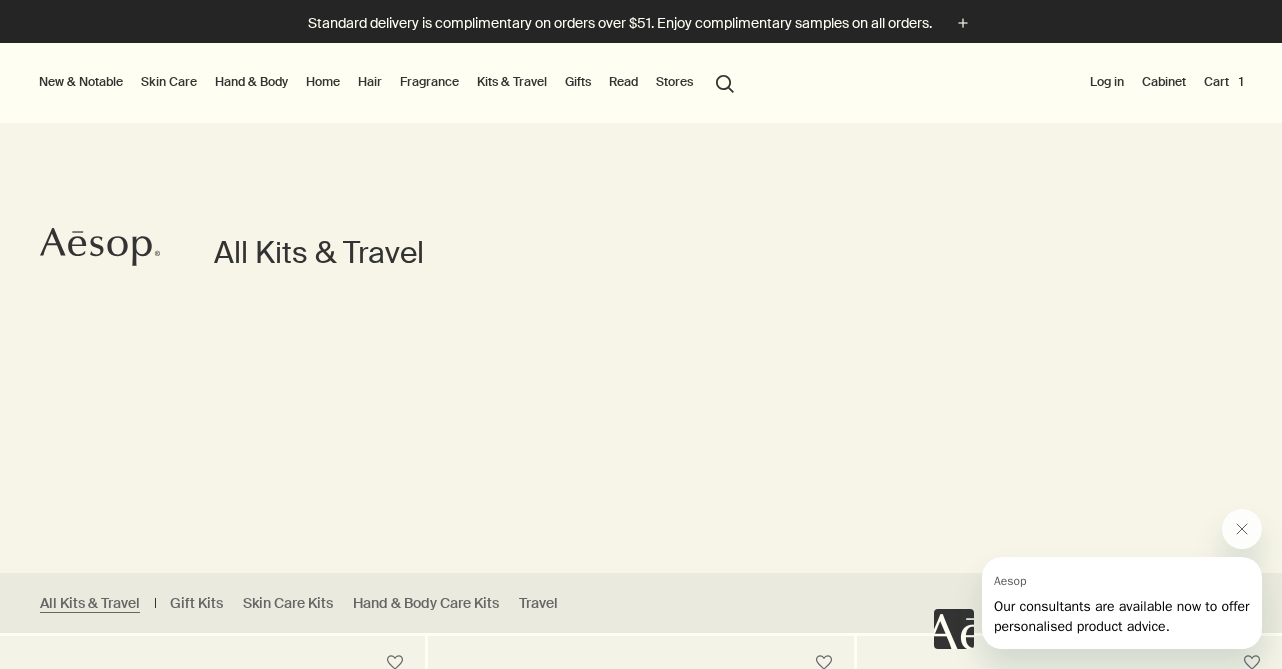 click on "Hand & Body" at bounding box center [251, 82] 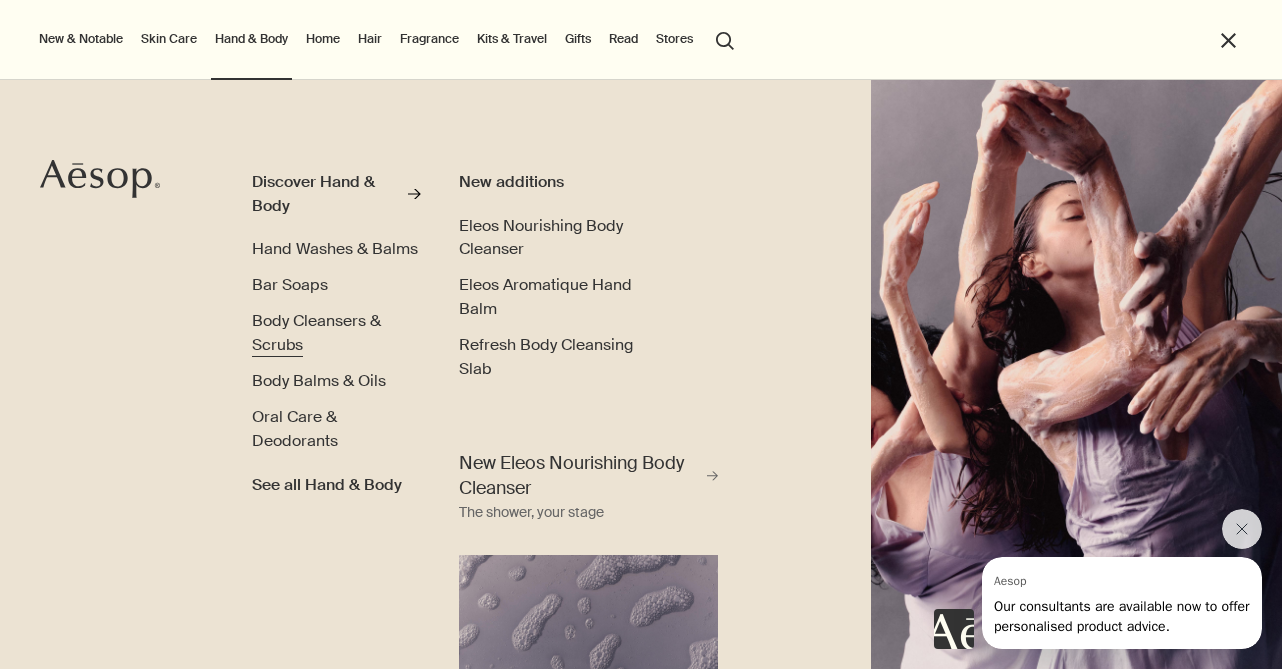 click on "Body Cleansers & Scrubs" at bounding box center (316, 332) 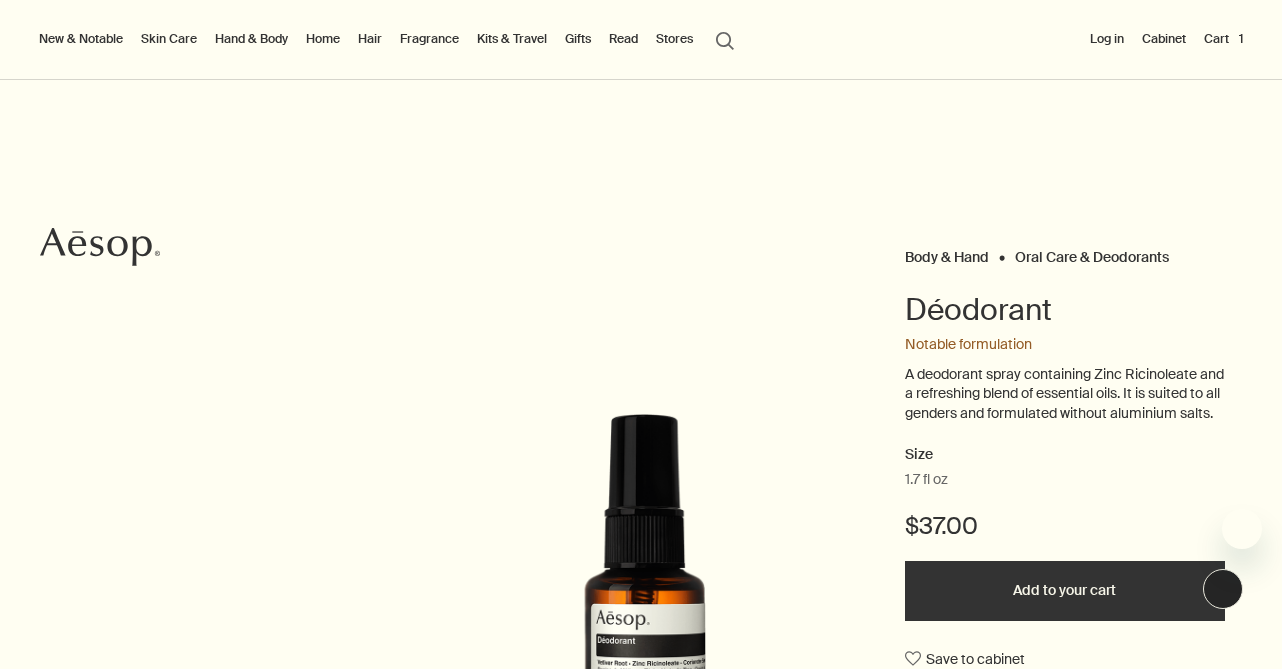 scroll, scrollTop: 0, scrollLeft: 0, axis: both 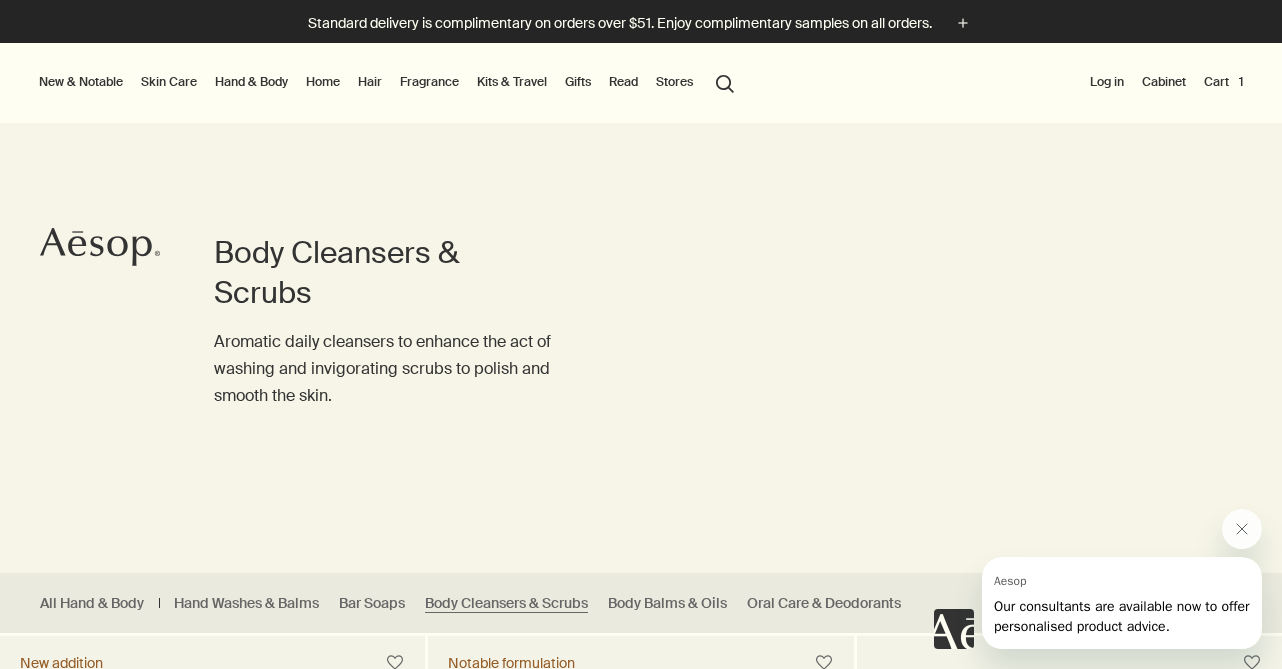 click on "Fragrance" at bounding box center [429, 82] 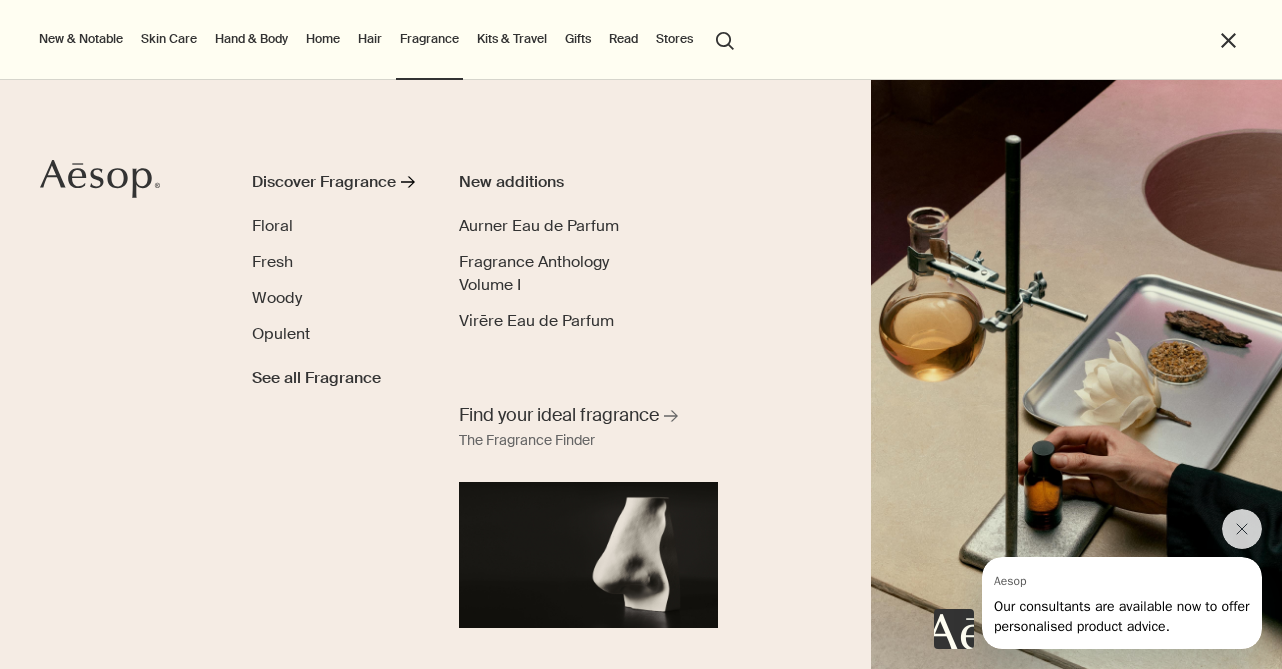 click on "Home" at bounding box center (323, 39) 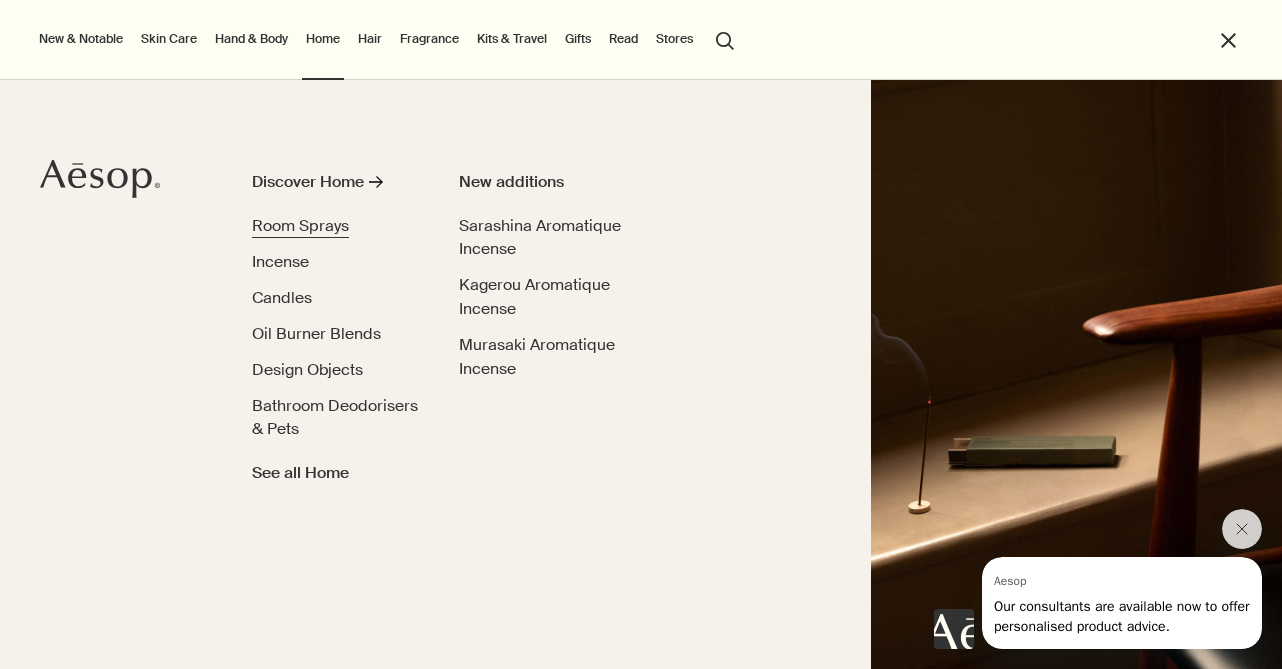 click on "Room Sprays" at bounding box center [300, 225] 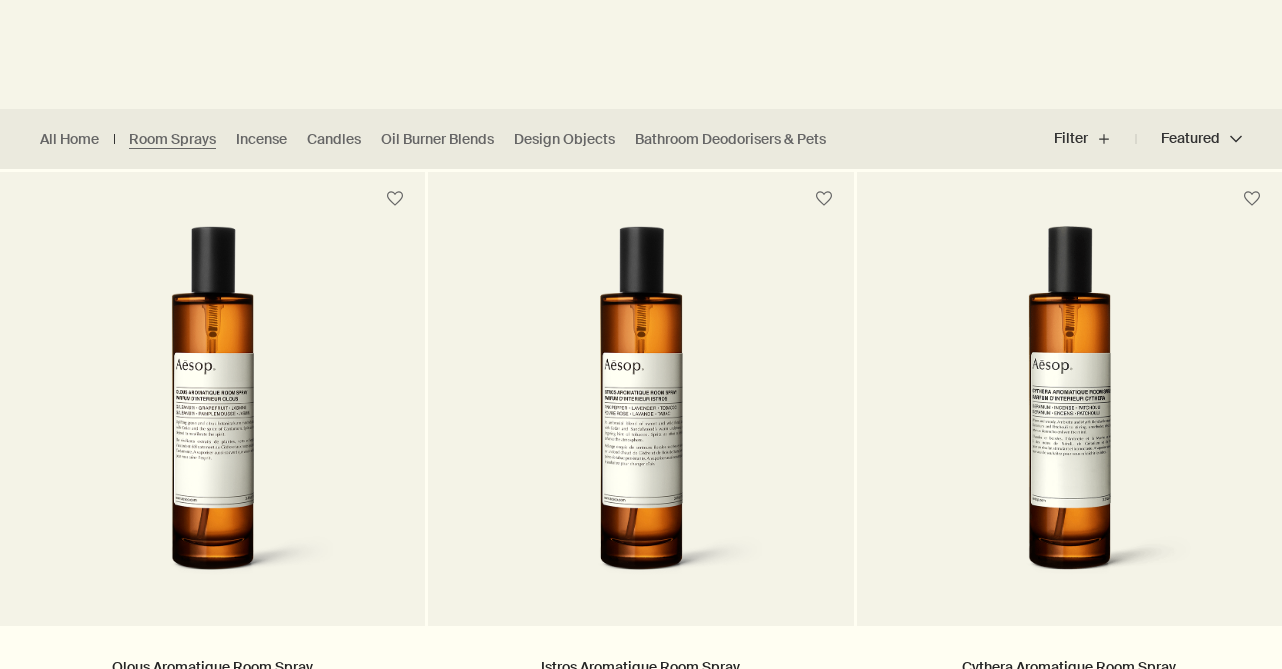 scroll, scrollTop: 464, scrollLeft: 0, axis: vertical 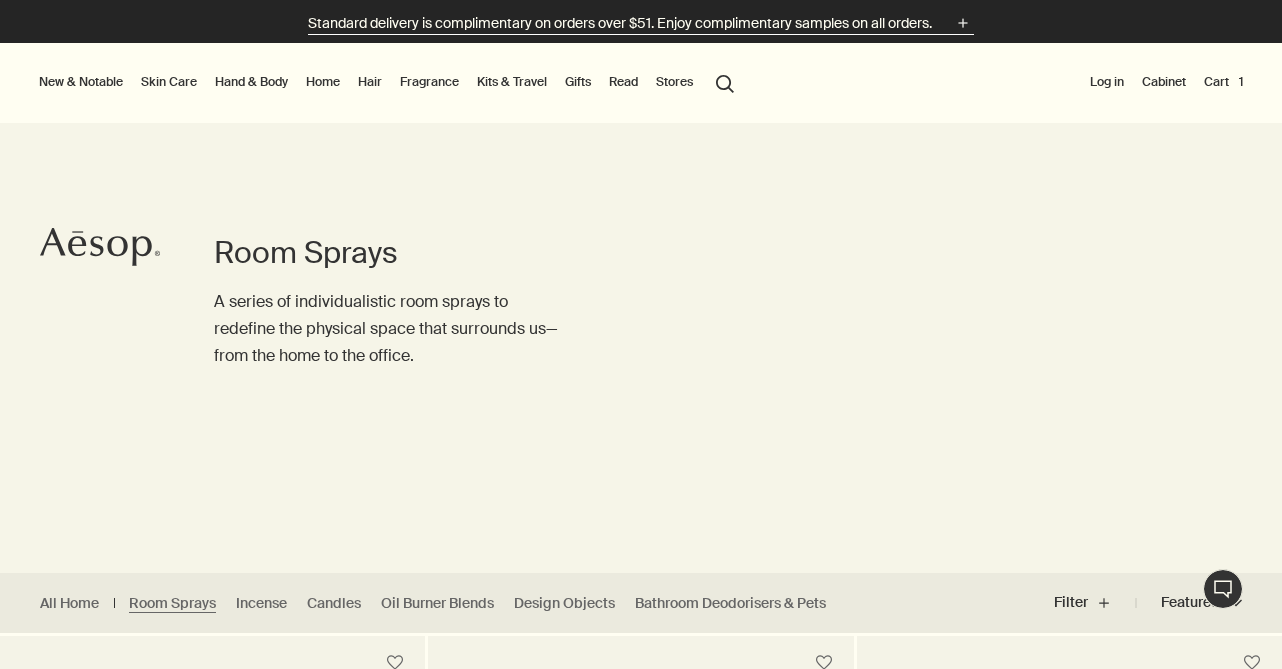 click on "Standard delivery is complimentary on orders over $51. Enjoy complimentary samples on all orders." at bounding box center (620, 23) 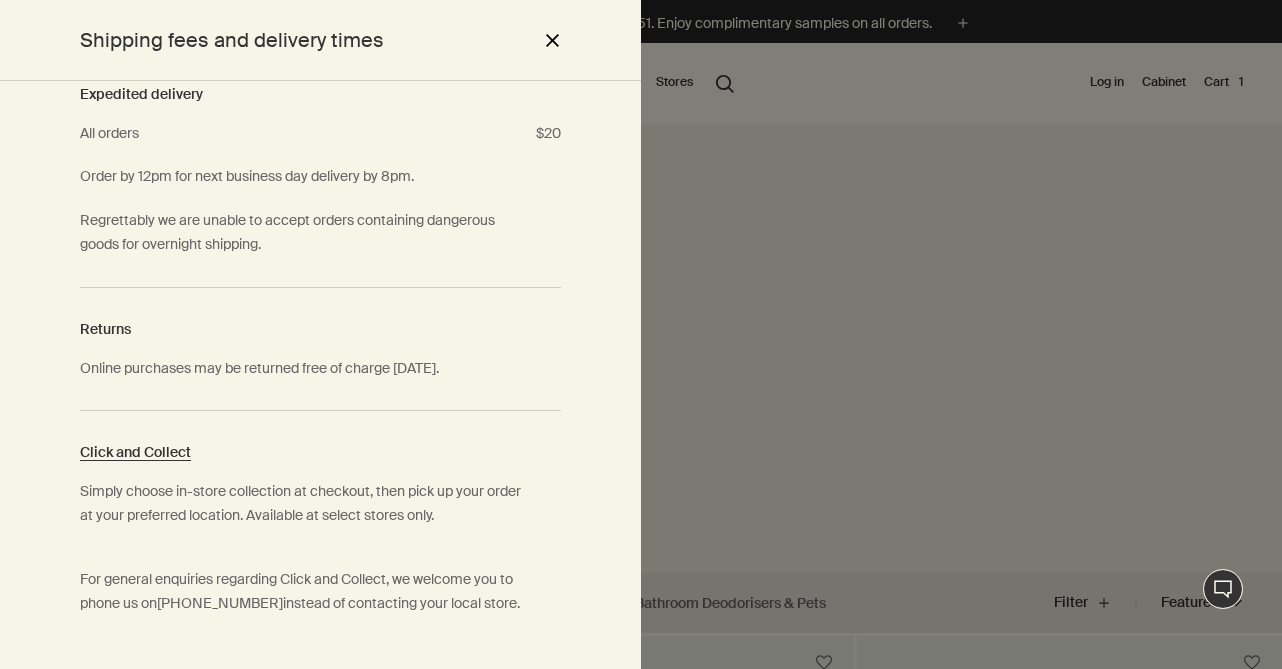 scroll, scrollTop: 473, scrollLeft: 0, axis: vertical 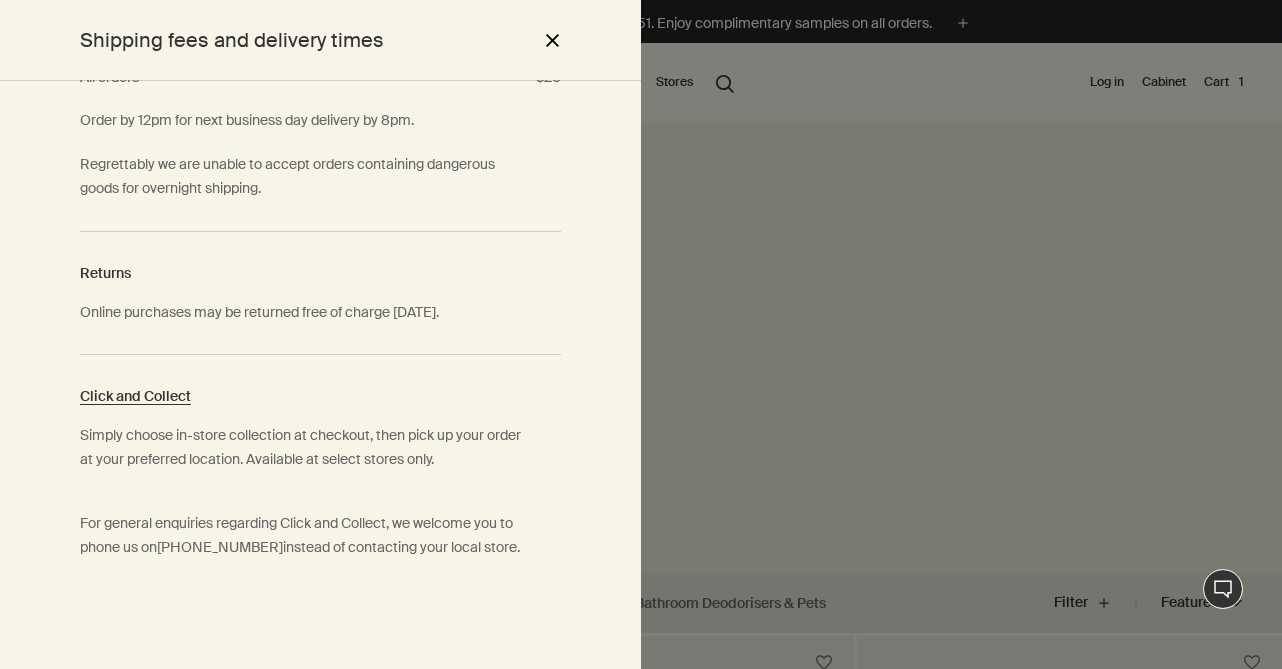 click on "close" at bounding box center (552, 40) 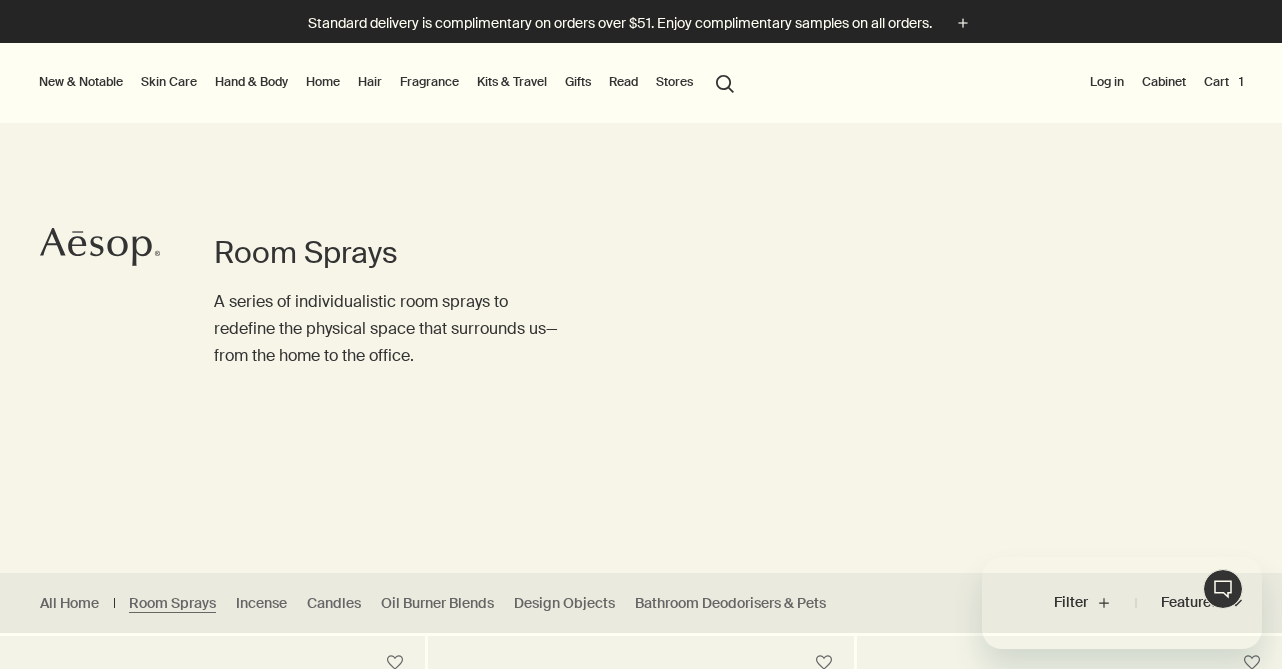 scroll, scrollTop: 0, scrollLeft: 0, axis: both 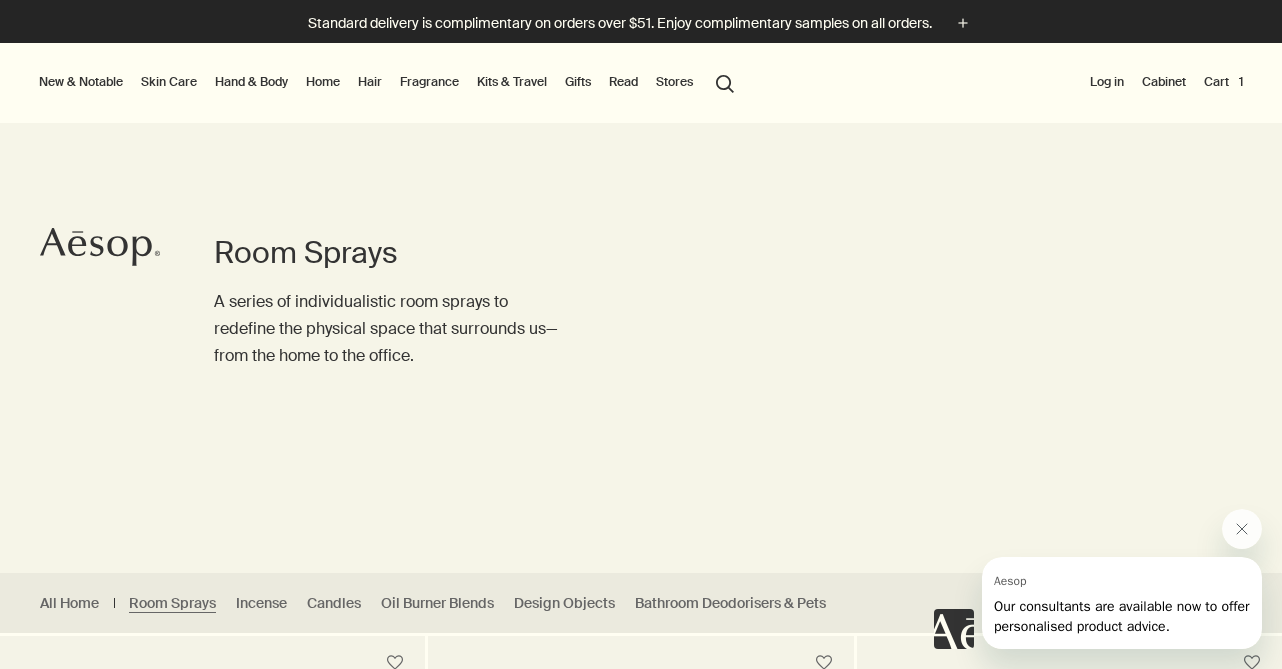 click on "New & Notable" at bounding box center (81, 82) 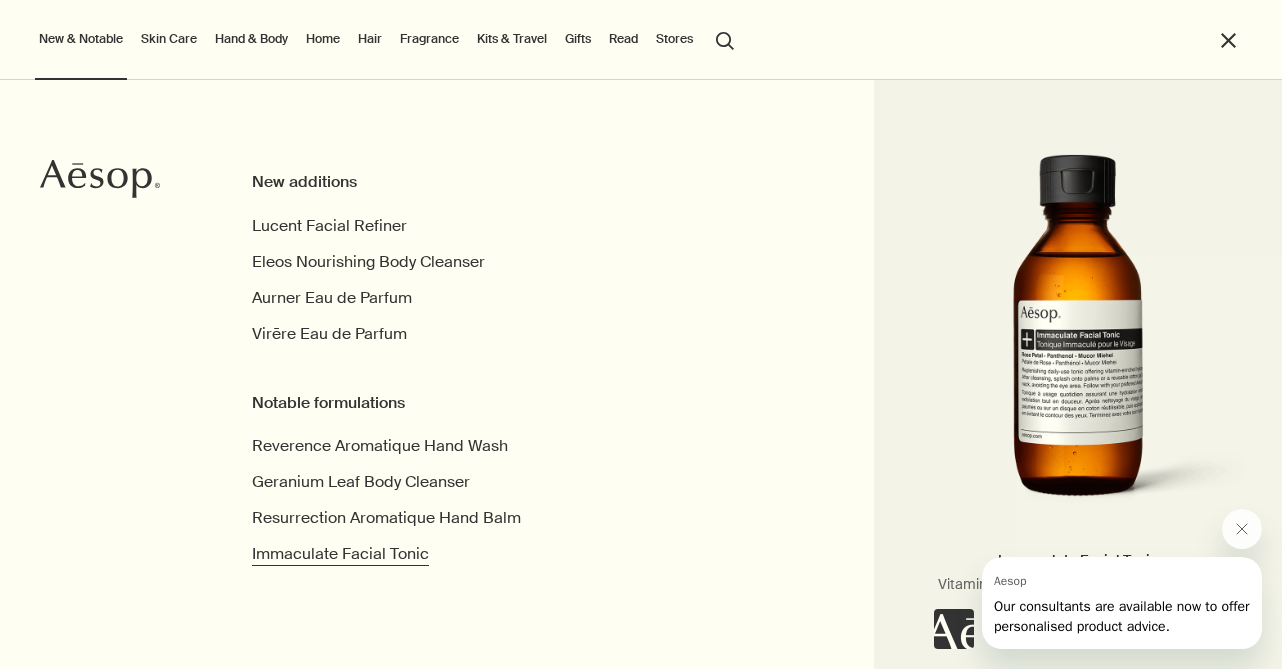 click on "Immaculate Facial Tonic" at bounding box center (340, 553) 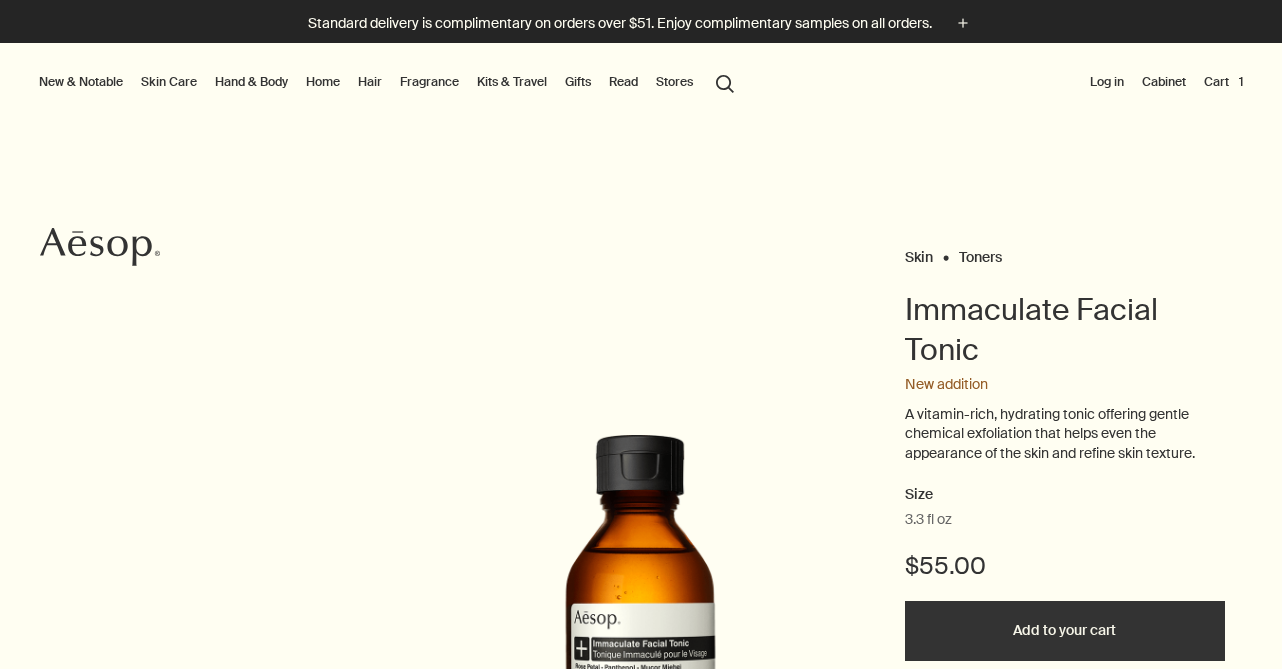 scroll, scrollTop: 0, scrollLeft: 0, axis: both 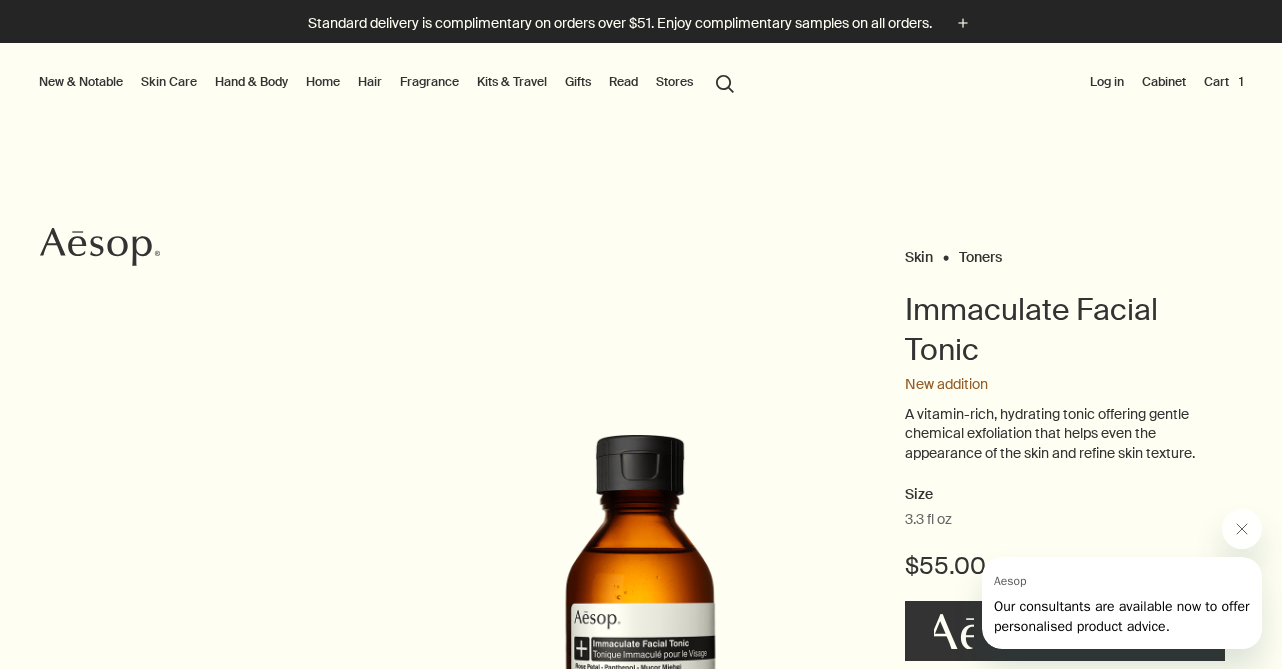 click on "Skin Care" at bounding box center (169, 82) 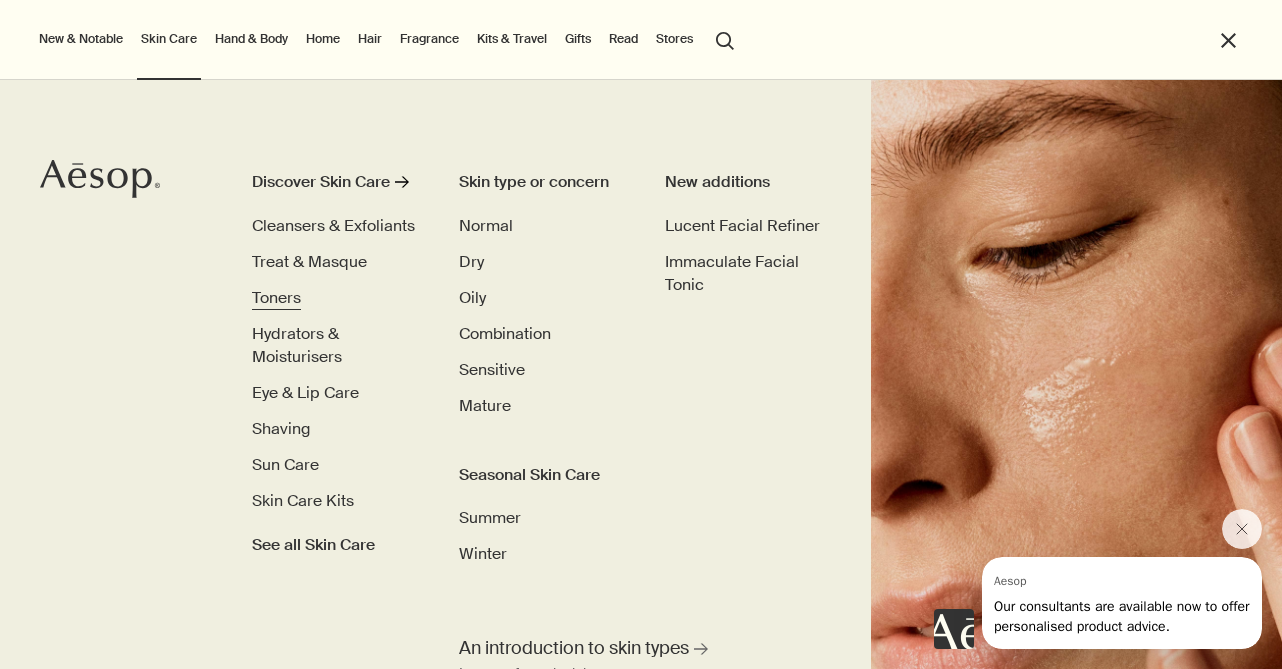 click on "Toners" at bounding box center (276, 297) 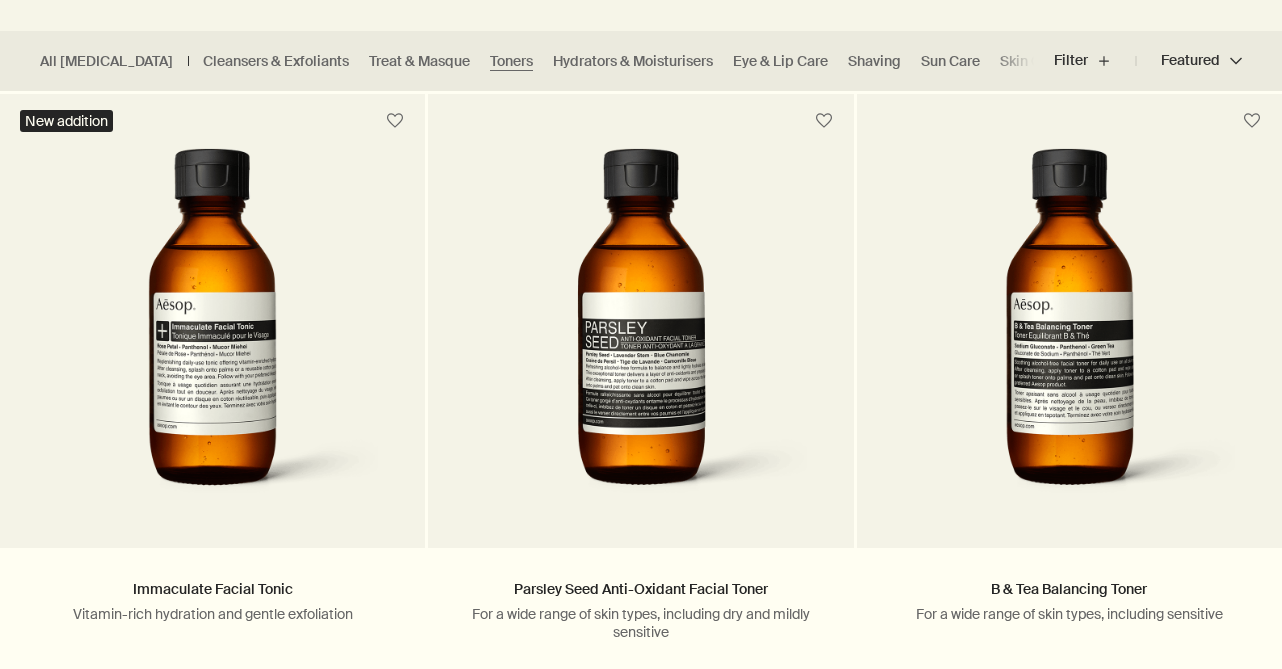 scroll, scrollTop: 542, scrollLeft: 0, axis: vertical 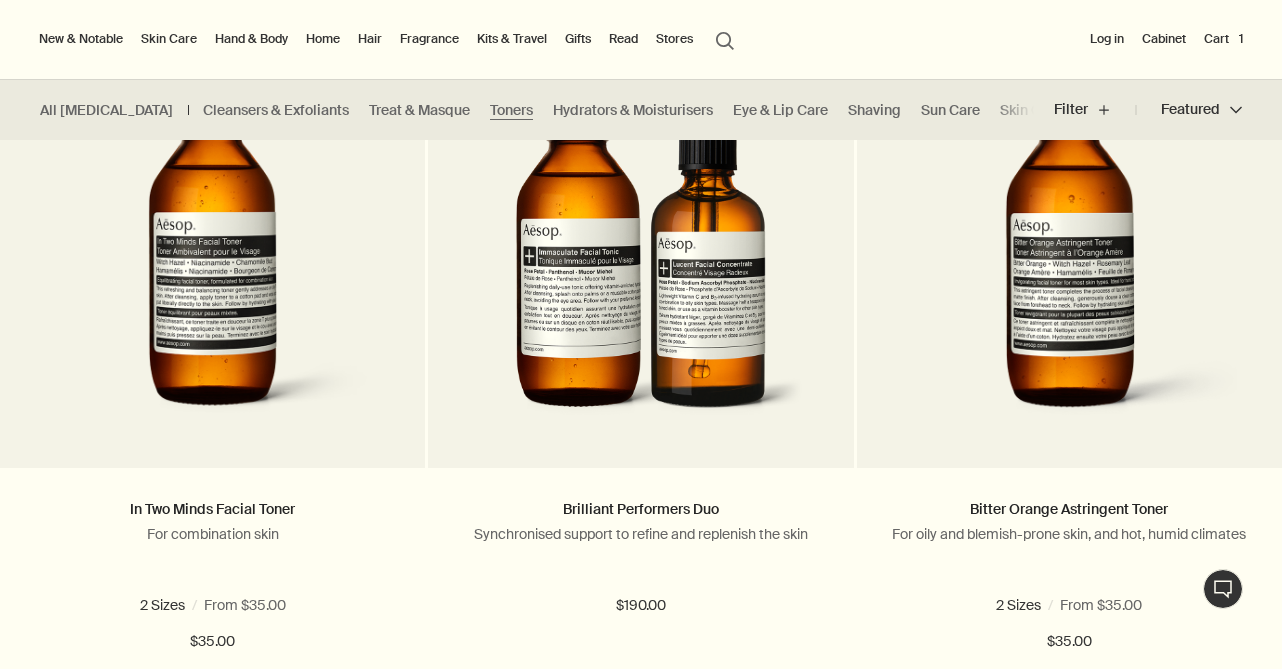 click at bounding box center (1070, -481) 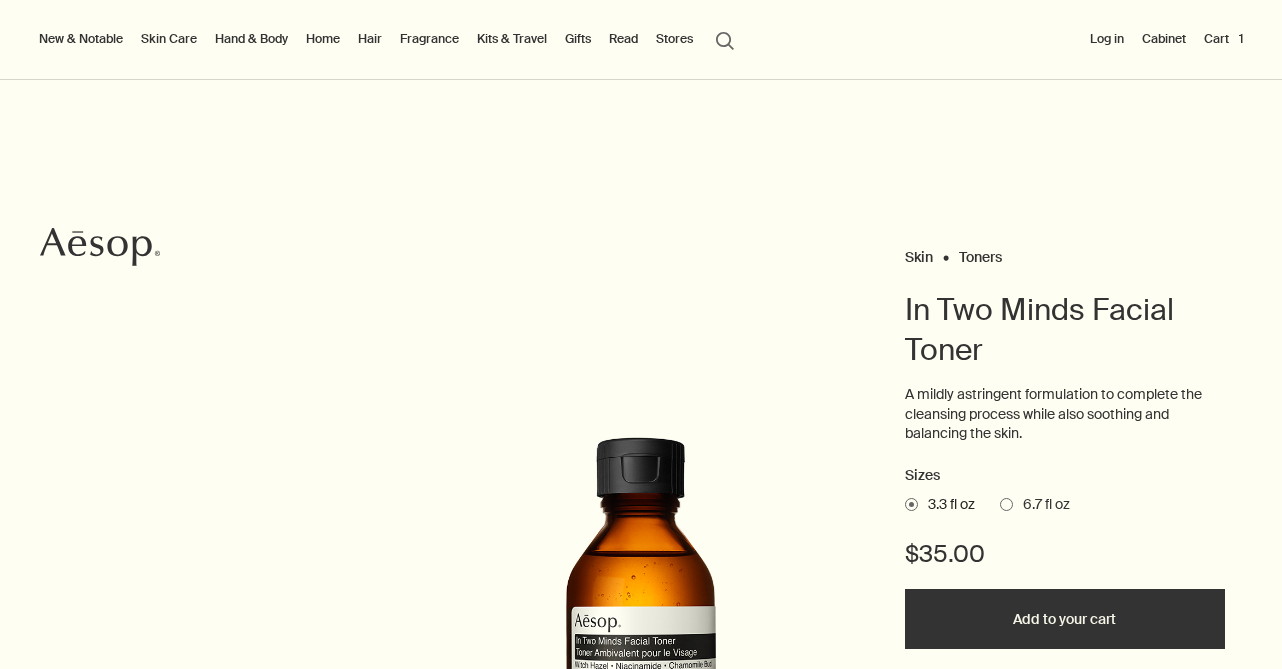 scroll, scrollTop: 0, scrollLeft: 0, axis: both 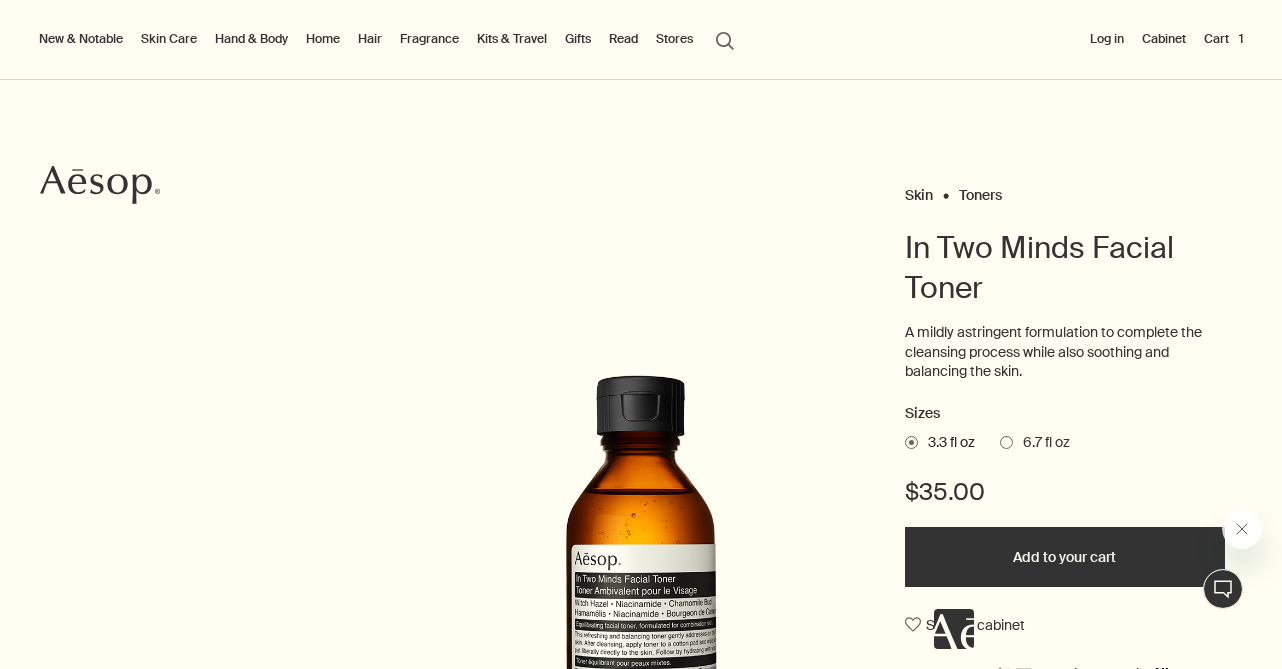 click on "Cart 1" at bounding box center (1223, 39) 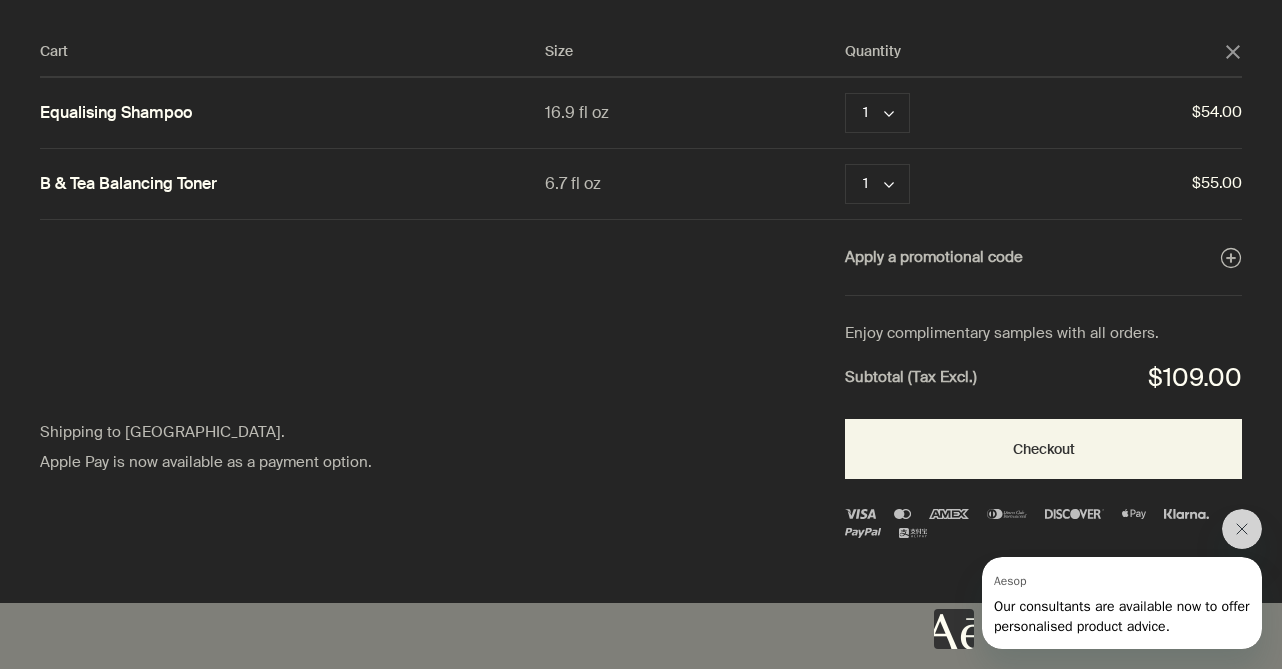 click 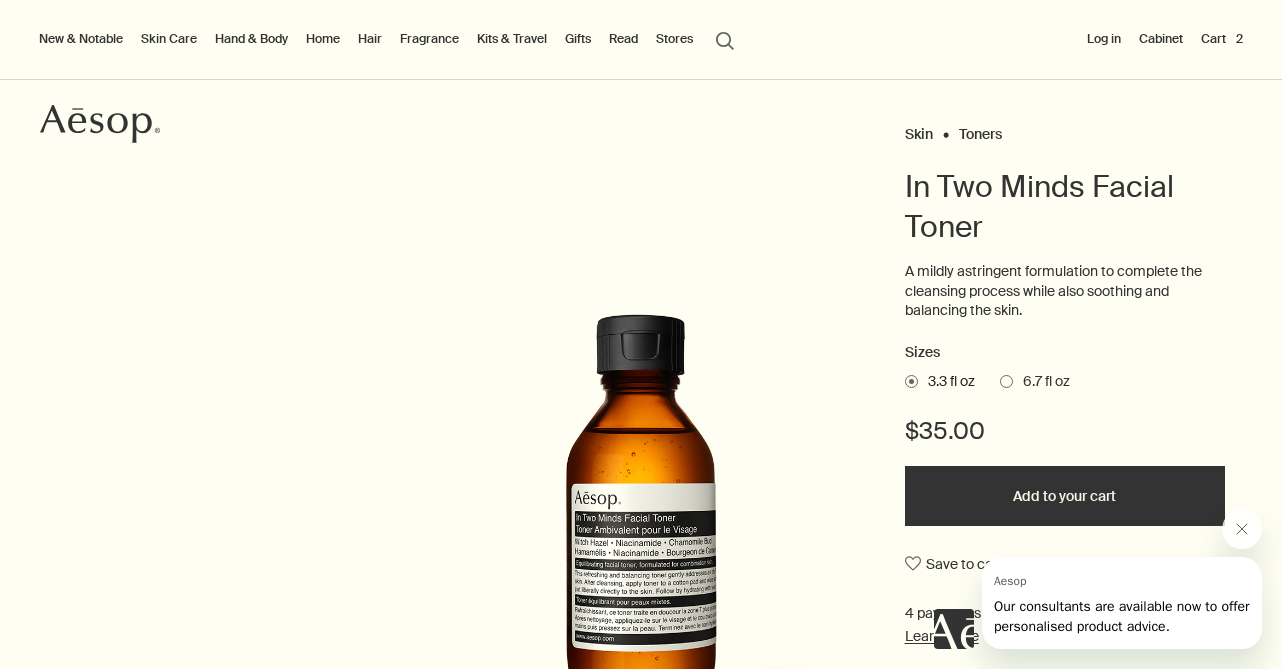 scroll, scrollTop: 124, scrollLeft: 0, axis: vertical 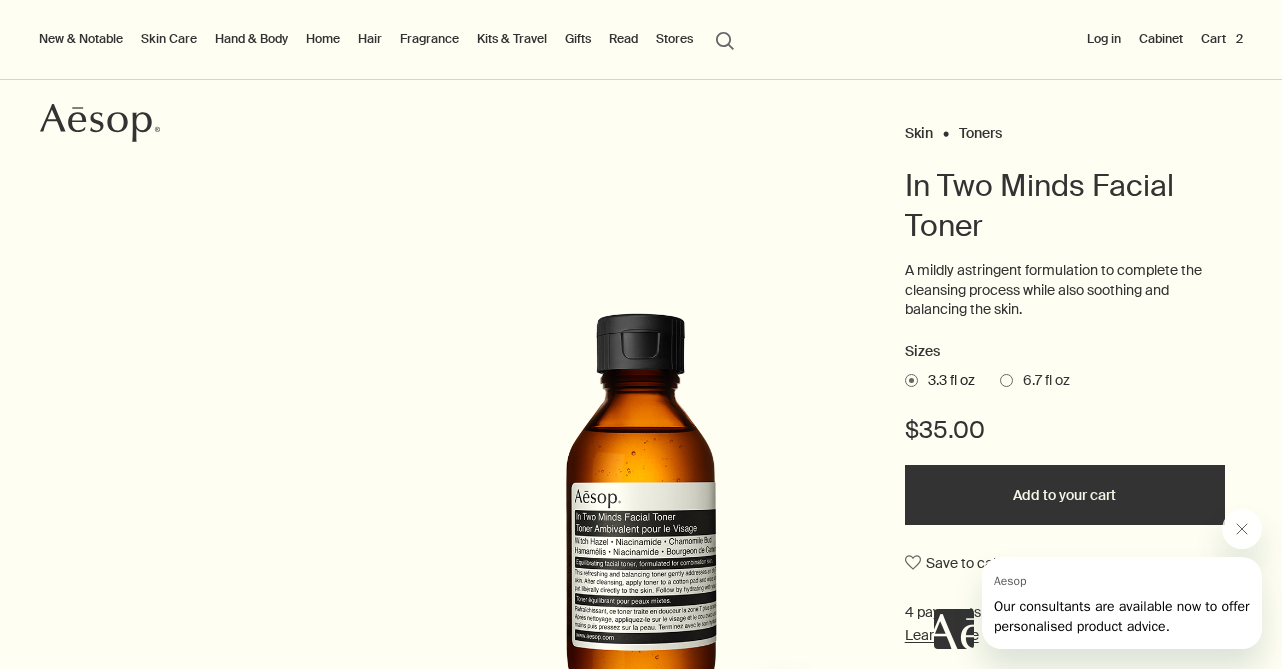 click on "6.7 fl oz" at bounding box center (1041, 381) 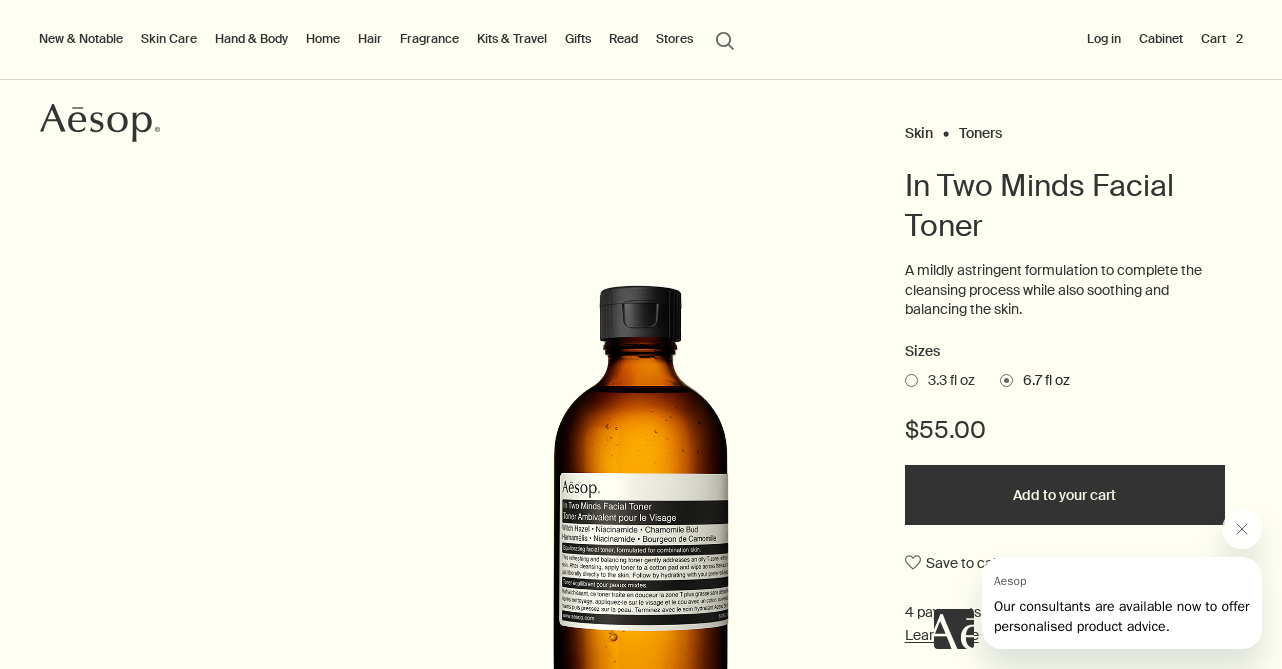 click at bounding box center (911, 380) 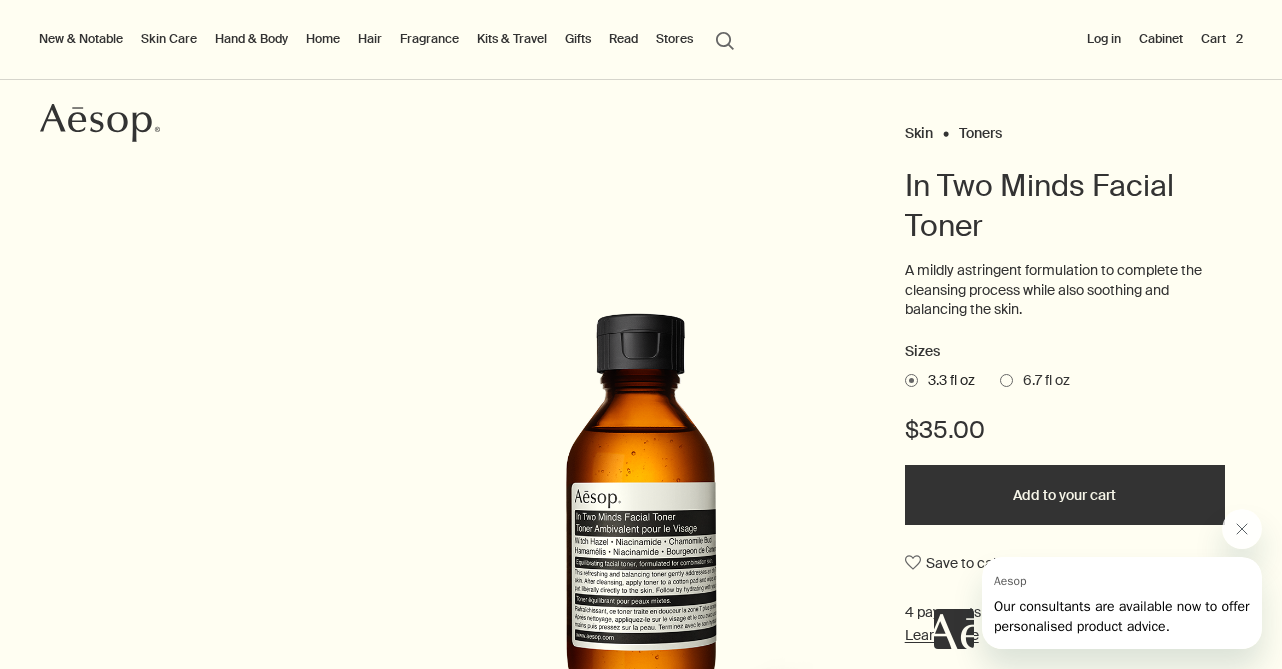 click on "Cart 2" at bounding box center (1222, 39) 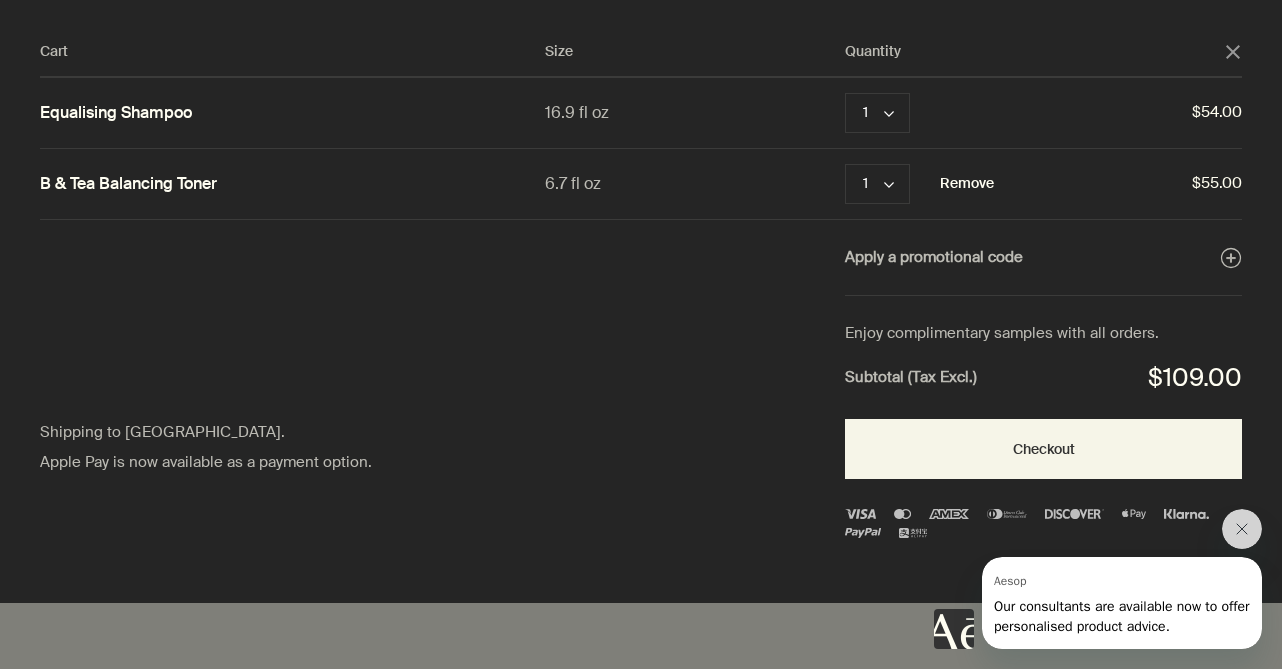 click on "Remove" at bounding box center (967, 184) 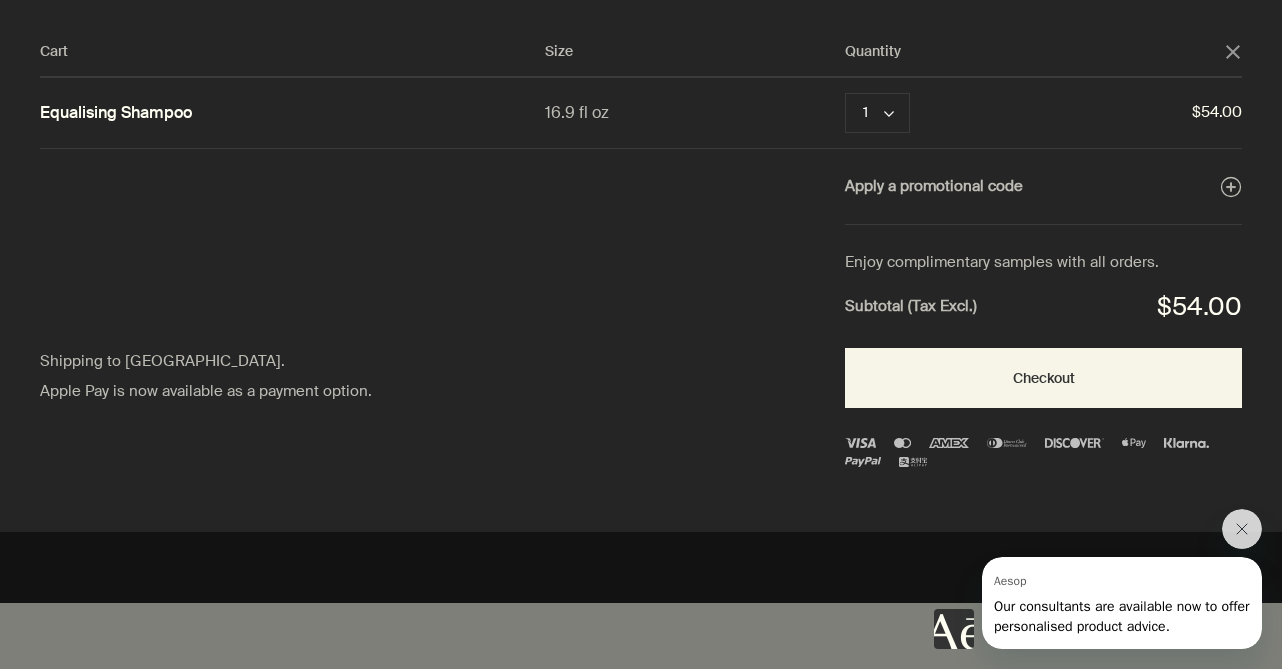 click on "Enjoy complimentary samples with all orders." at bounding box center (1043, 263) 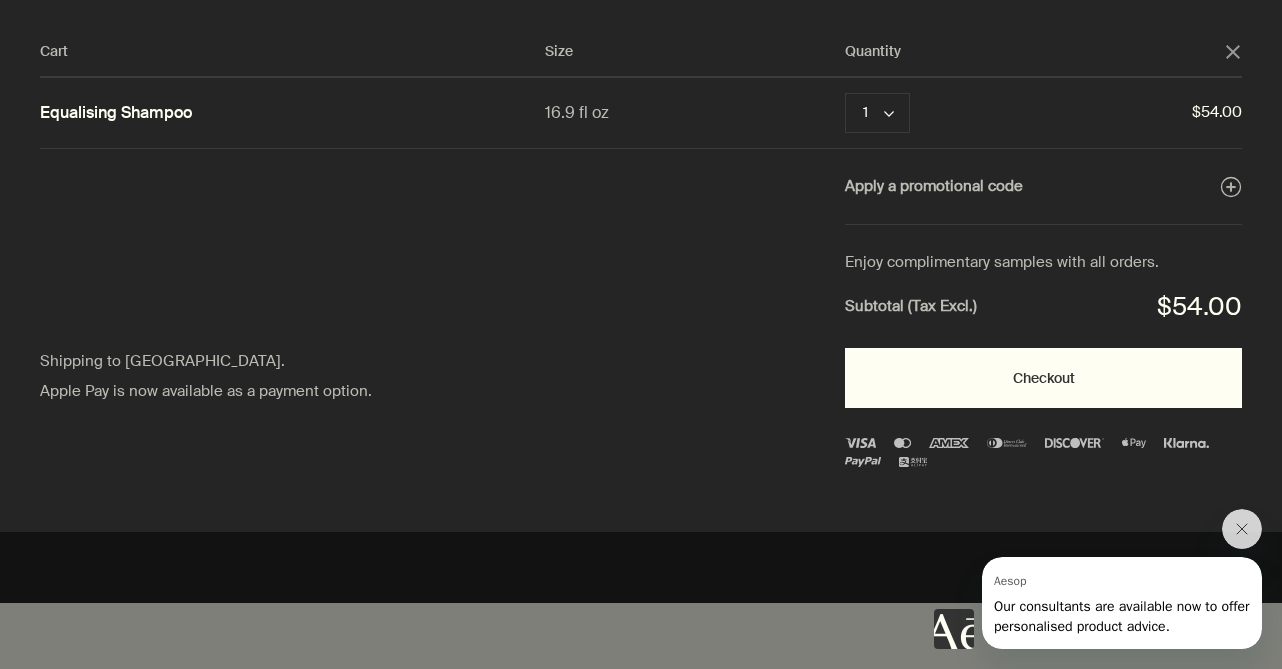 click on "Checkout" at bounding box center (1043, 378) 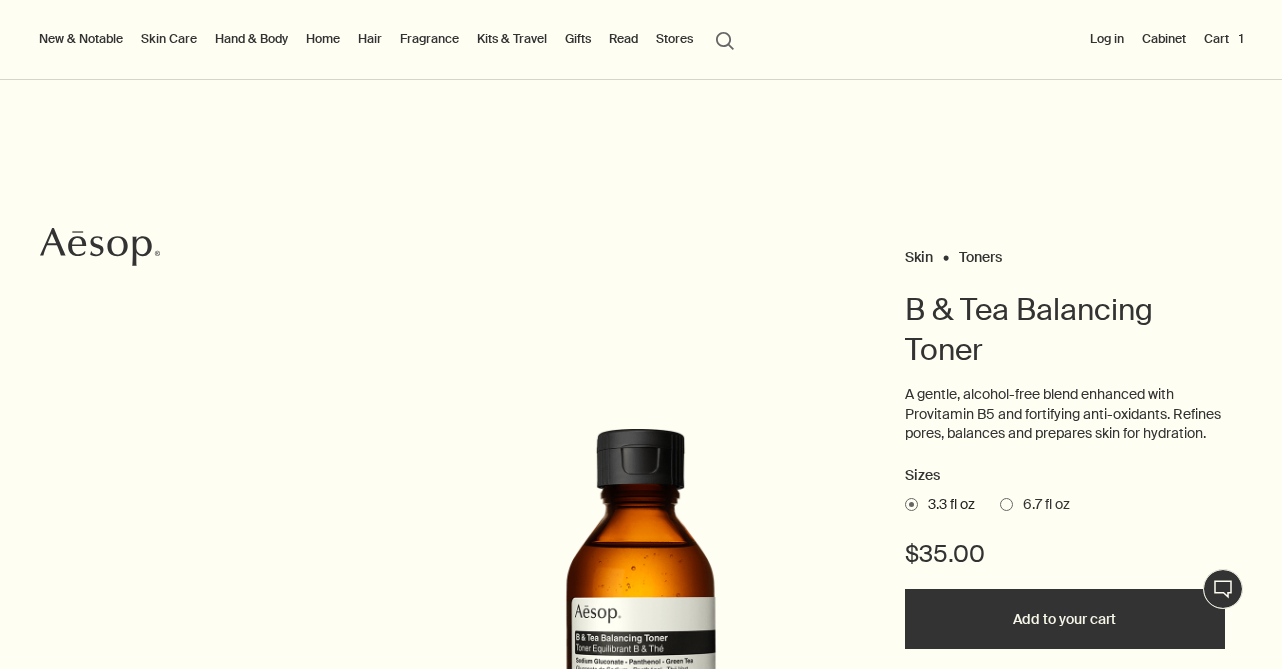 scroll, scrollTop: 0, scrollLeft: 0, axis: both 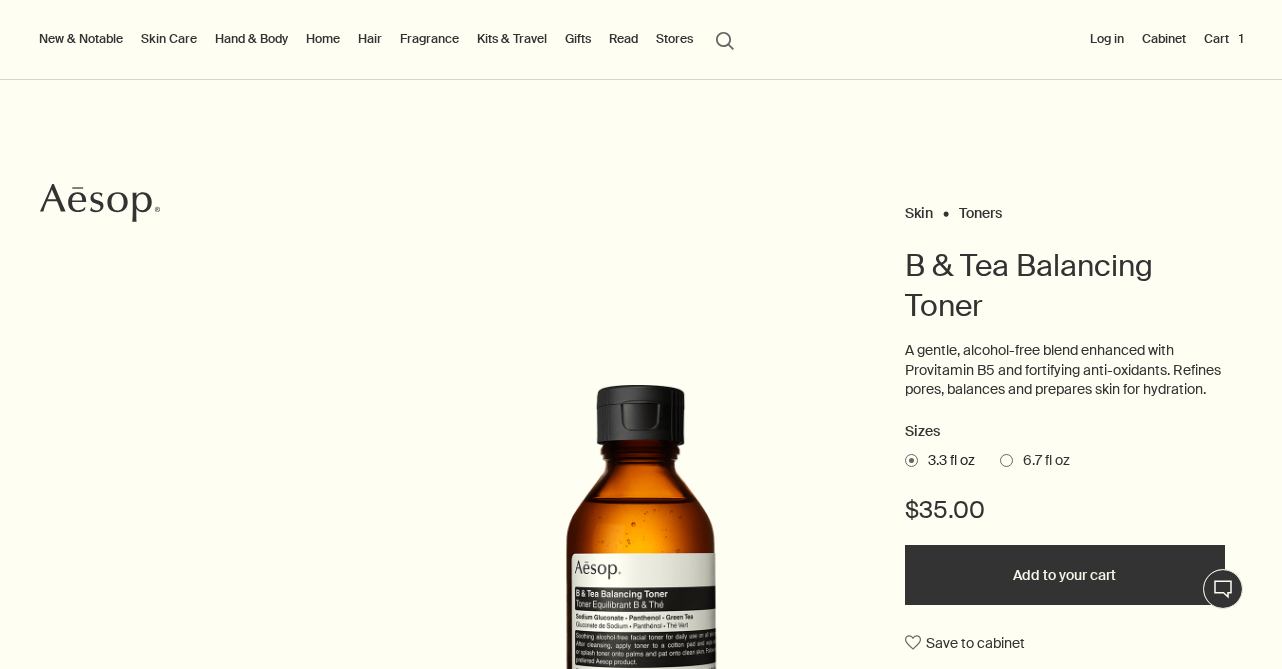 click on "6.7 fl oz" at bounding box center (1035, 461) 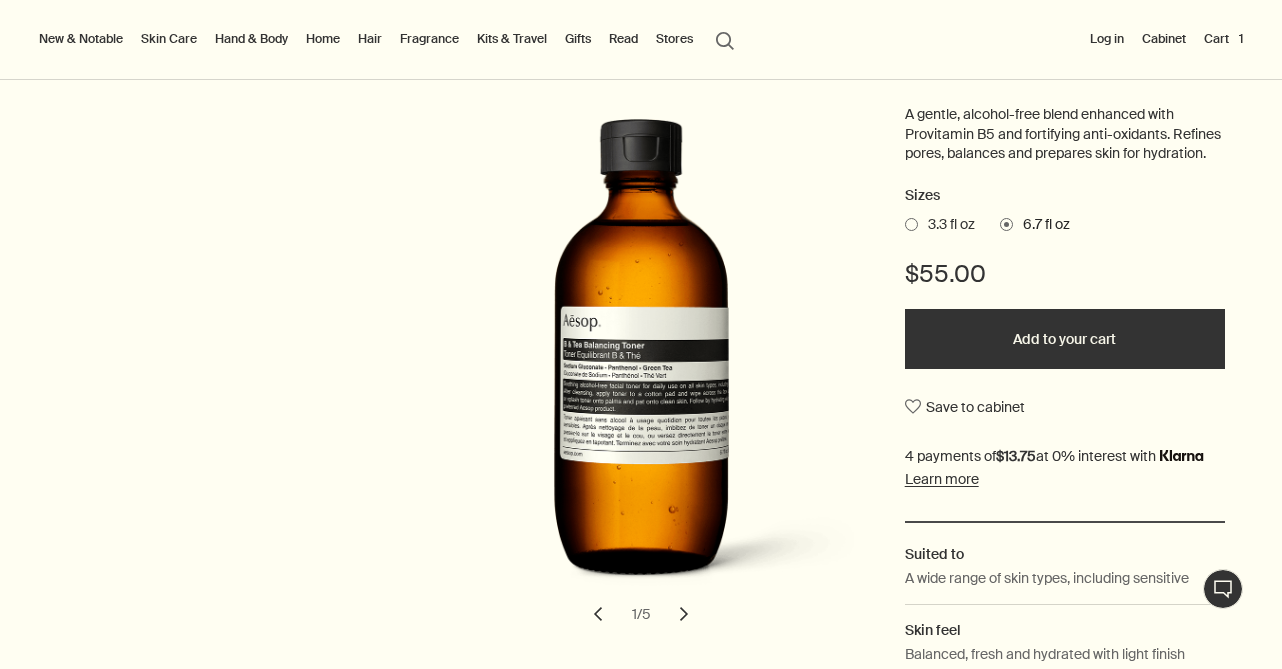 scroll, scrollTop: 285, scrollLeft: 0, axis: vertical 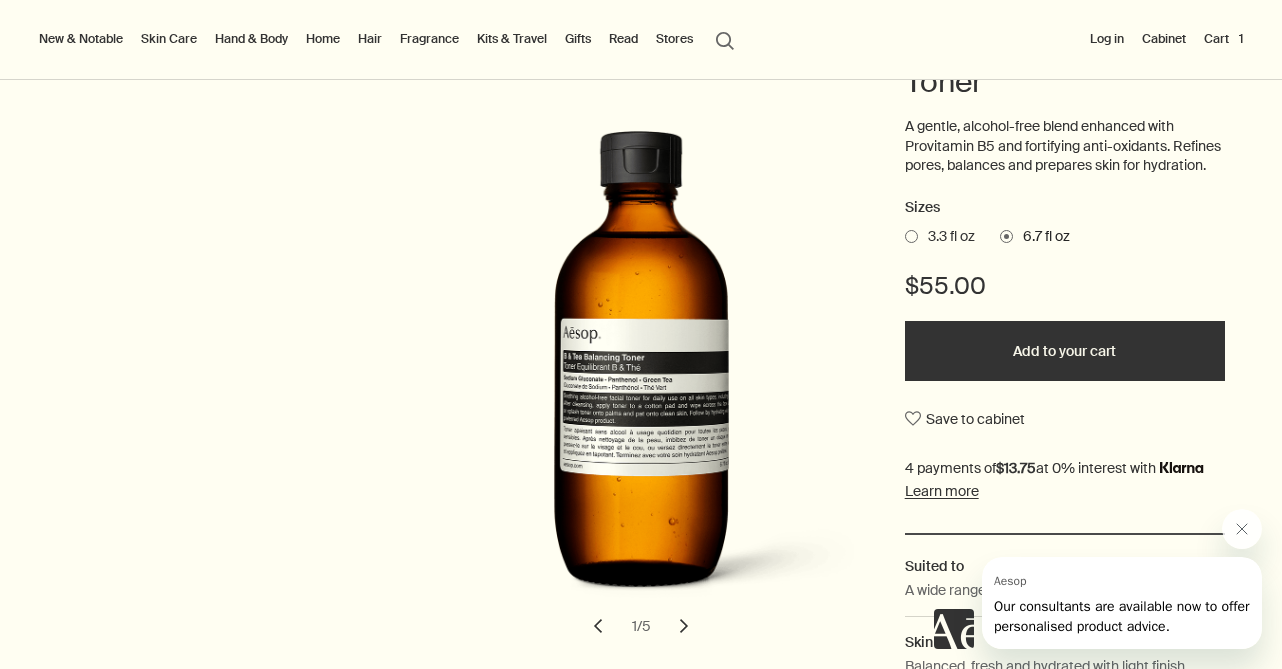 click on "Add to your cart" at bounding box center (1065, 351) 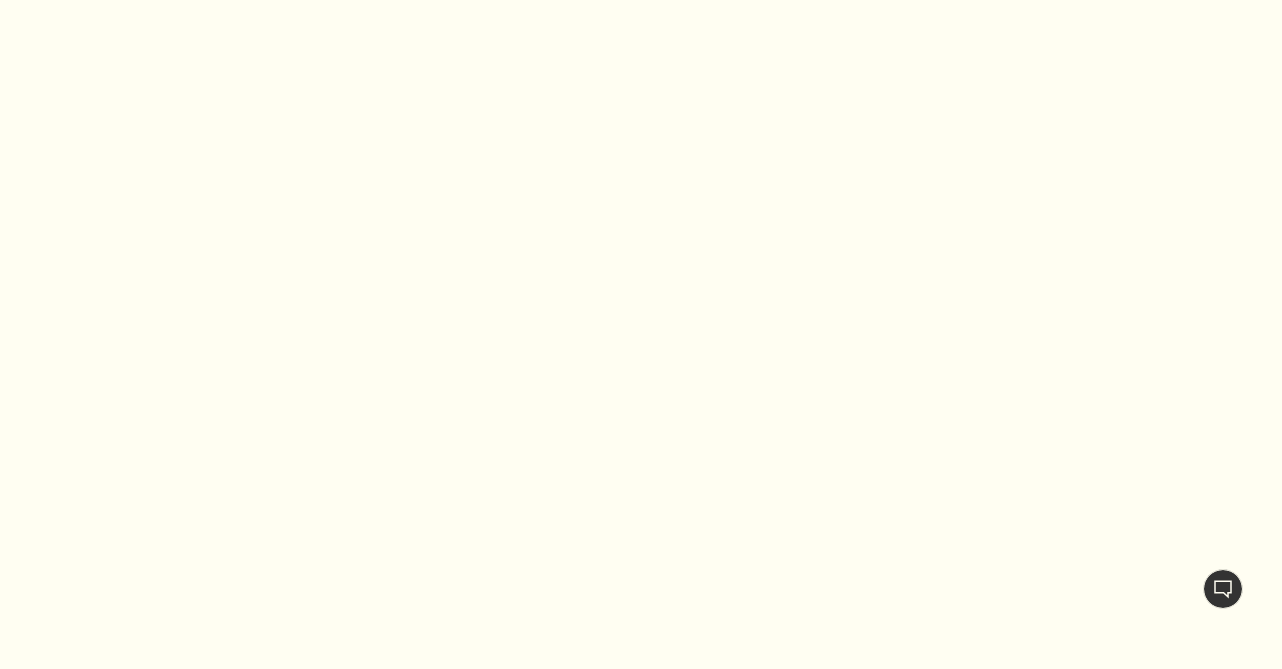 scroll, scrollTop: 0, scrollLeft: 0, axis: both 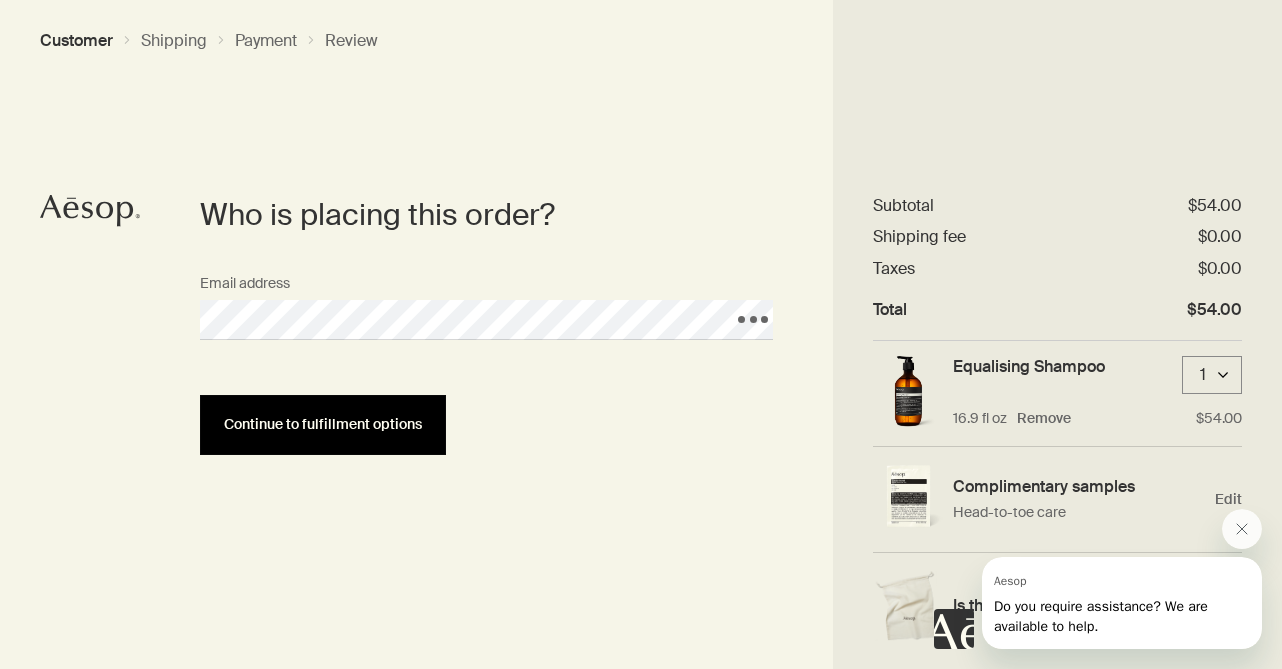 click on "Continue to fulfillment options" at bounding box center [323, 424] 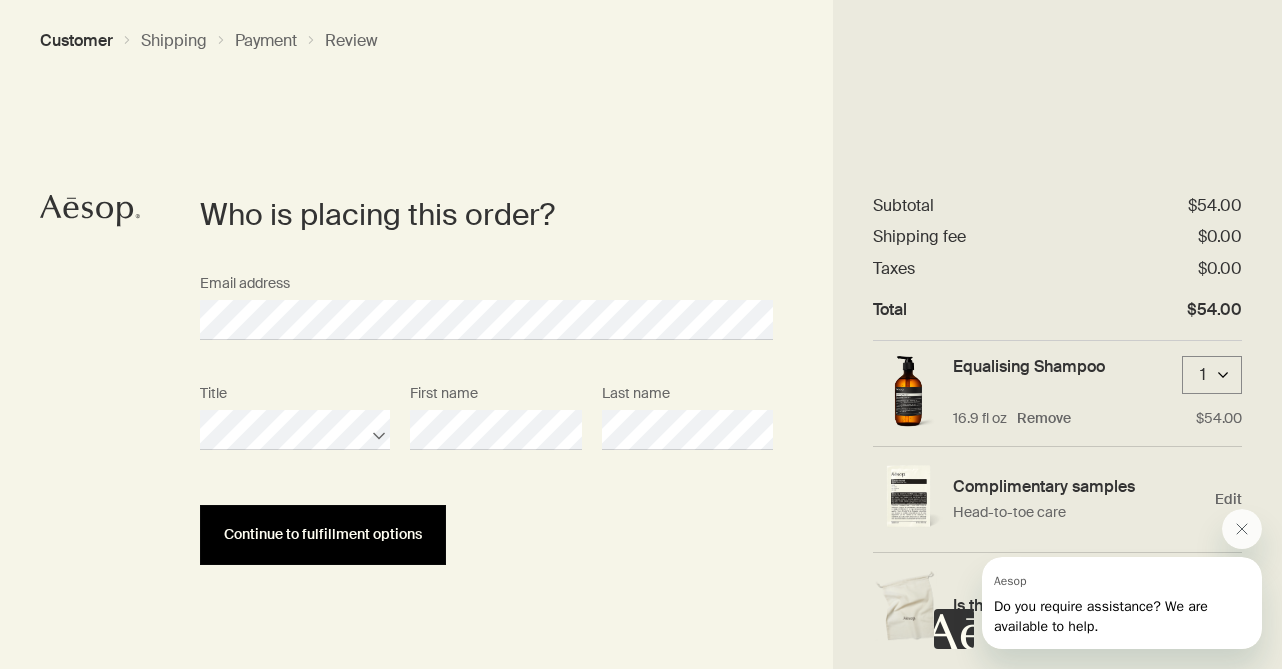 click on "Continue to fulfillment options" at bounding box center (323, 535) 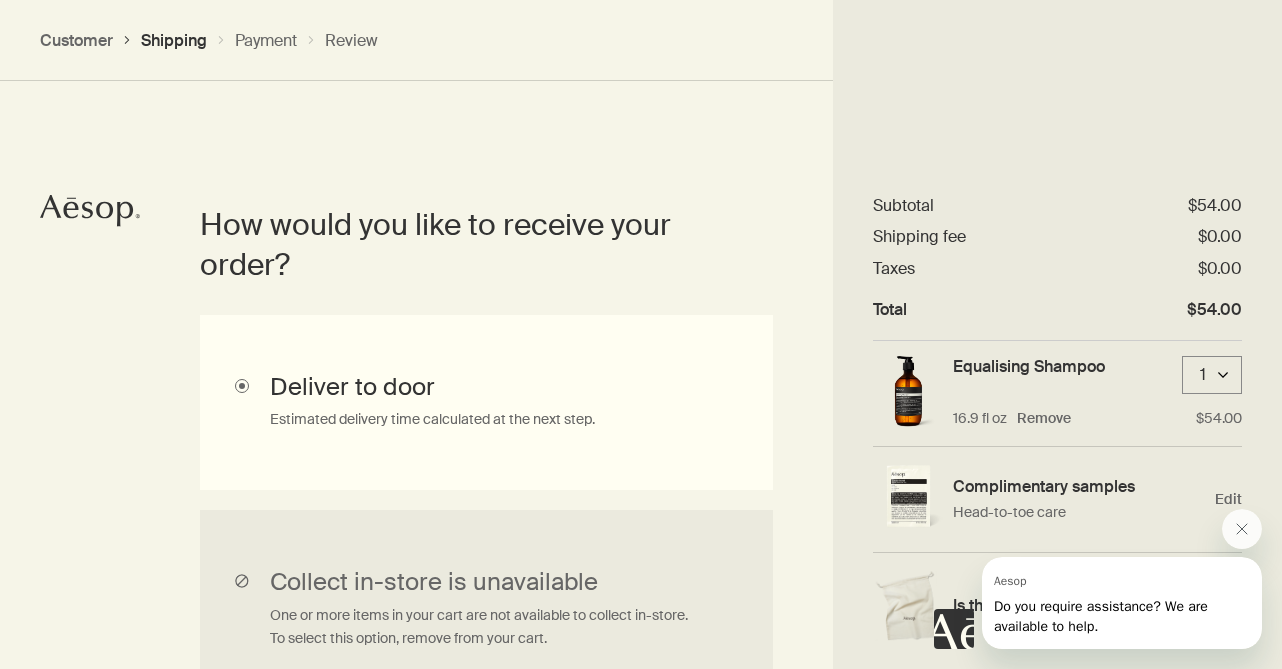 scroll, scrollTop: 447, scrollLeft: 0, axis: vertical 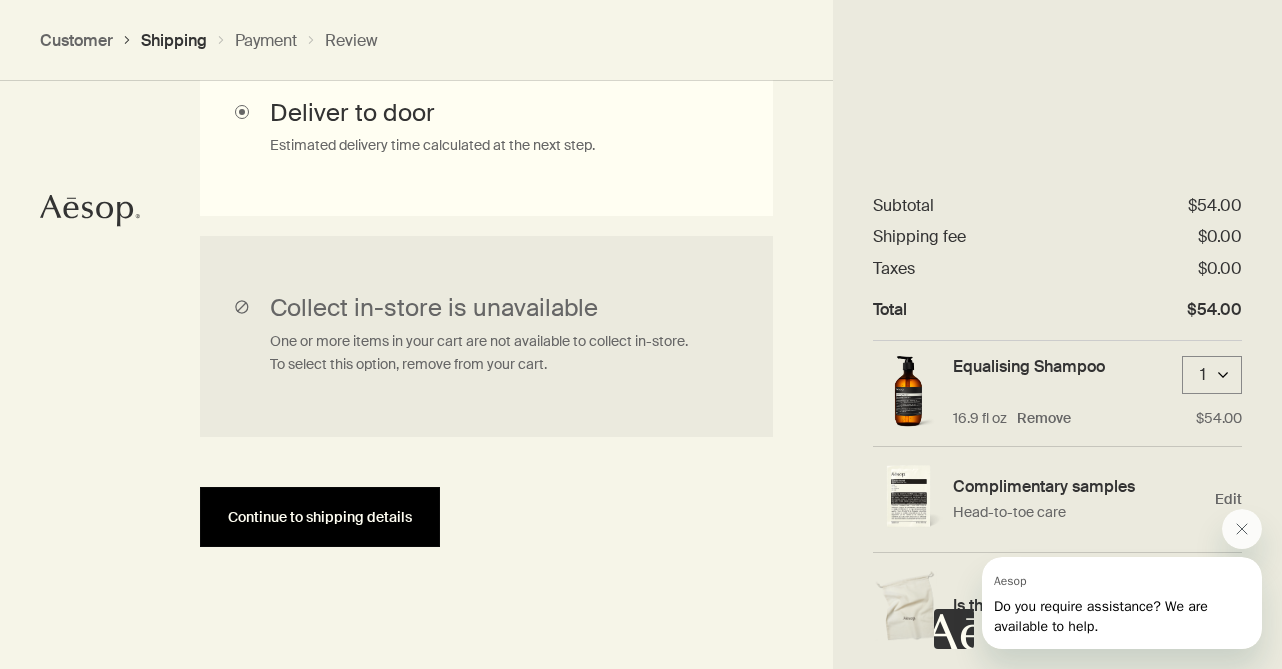 click on "Continue to shipping details" at bounding box center (320, 517) 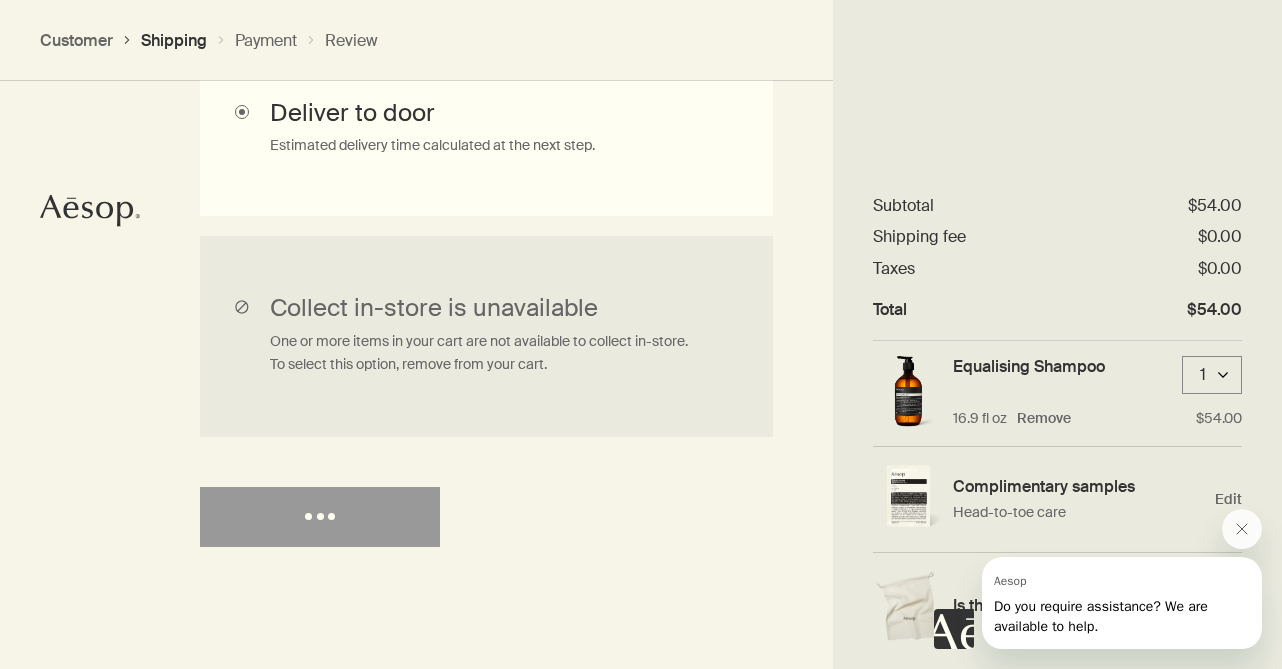select on "US" 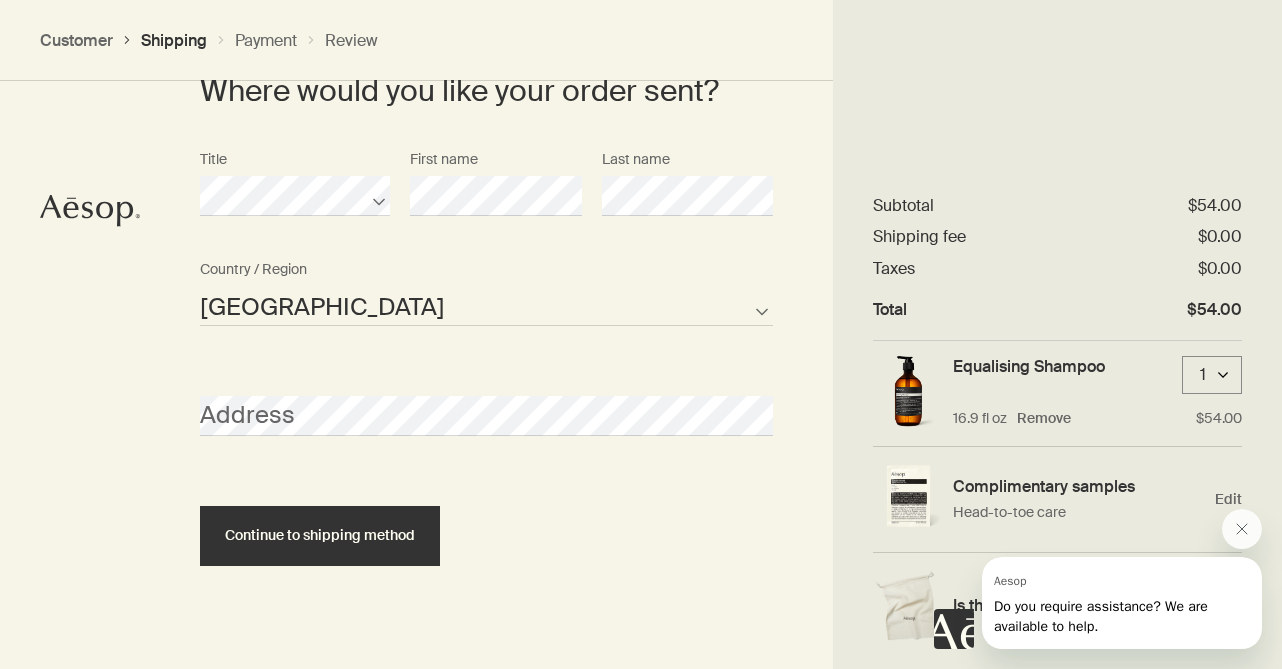 scroll, scrollTop: 991, scrollLeft: 0, axis: vertical 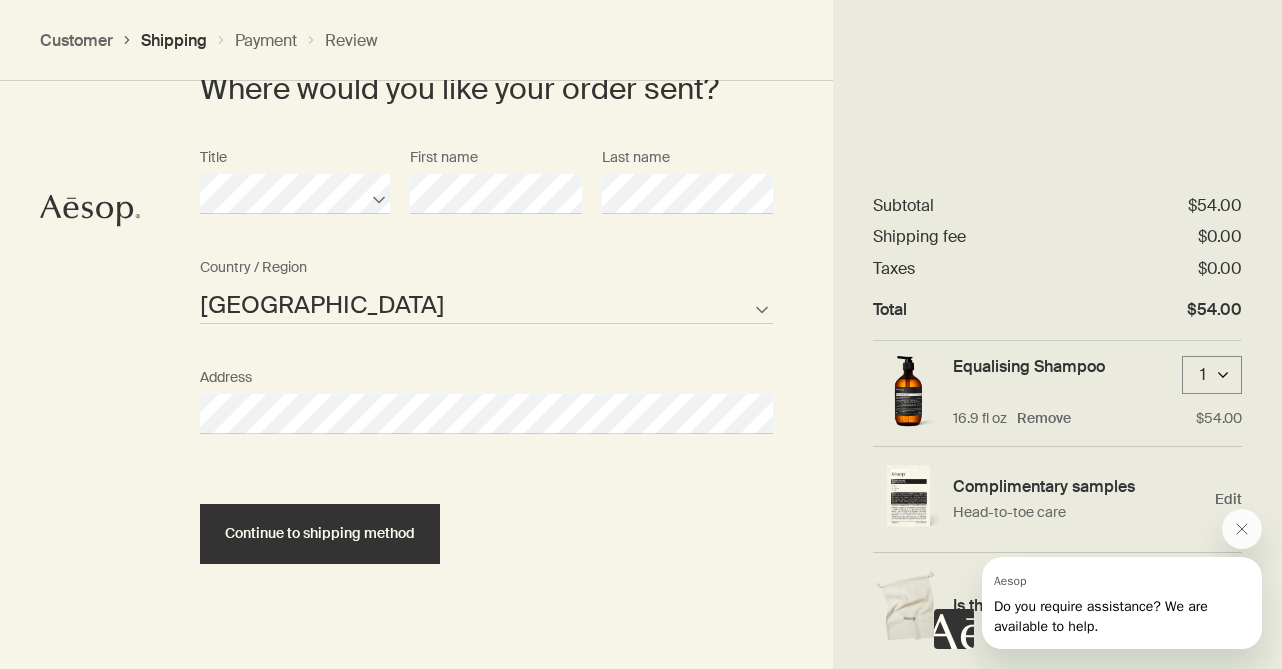 select on "US" 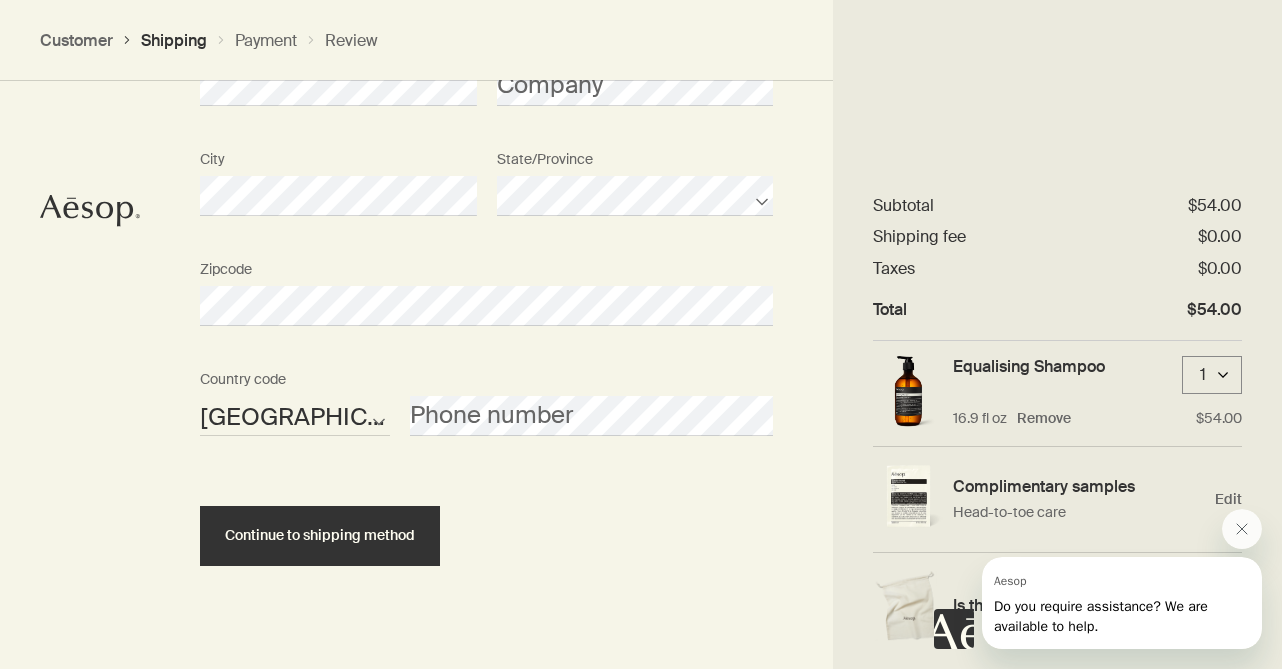 scroll, scrollTop: 1430, scrollLeft: 0, axis: vertical 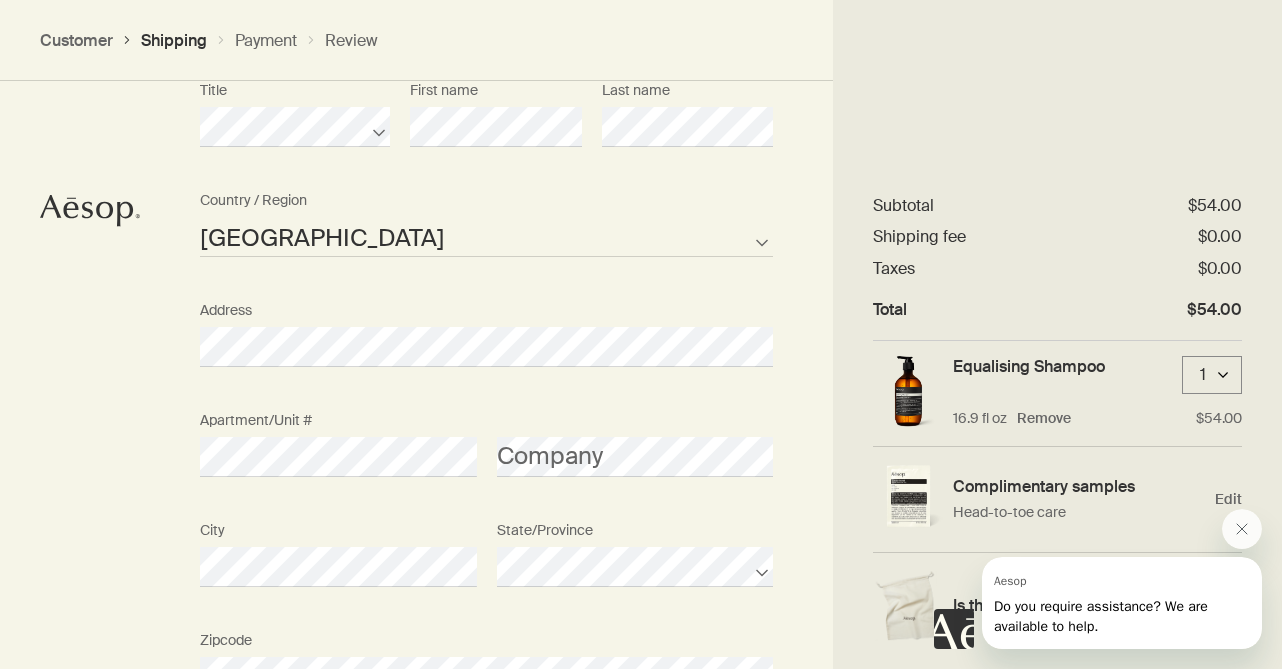 click on "Where would you like your order sent? Title First name Last name United States of America Not listed Country / Region Address Apartment/Unit # Company City State/Province Zipcode AFG ALB DZA ASM AND AGO AIA ATA ATG ARG ARM ABW AUS AUT AZE BHS BHR BGD BRB BLR BEL BLZ BEN BMU BTN BOL BIH BWA BRA IOT VGB BRN BGR BFA BDI KHM CMR CAN CPV CYM CAF TCD CHL CHN CXR CCK COL COM COK CRI HRV CUB CUW CYP CZE COD DNK DJI DMA DOM TLS ECU EGY SLV GNQ ERI EST ETH FLK FRO FJI FIN FRA PYF GAB GMB GEO DEU GHA GIB GRC GRL GRD GUM GTM GGY GIN GNB GUY HTI HND HKG HUN ISL IND IDN IRN IRQ IRL IMN ISR ITA CIV JAM JPN JEY JOR KAZ KEN KIR XKX KWT KGZ LAO LVA LBN LSO LBR LBY LIE LTU LUX MAC MKD MDG MWI MYS MDV MLI MLT MHL MRT MUS MYT MEX FSM MDA MCO MNG MNE MSR MAR MOZ MMR NAM NRU NPL NLD ANT NCL NZL NIC NER NGA NIU PRK MNP NOR OMN PAK PLW PSE PAN PNG PRY PER PHL PCN POL PRT PRI QAT COG REU ROU RUS RWA BLM SHN KNA LCA MAF SPM VCT WSM SMR STP SAU SEN SRB SYC SLE SGP SXM SVK SVN SLB SOM KOR ZAF SSD ESP LKA SDN SUR SJM SWZ SWE CHE SYR TWN" at bounding box center (486, 469) 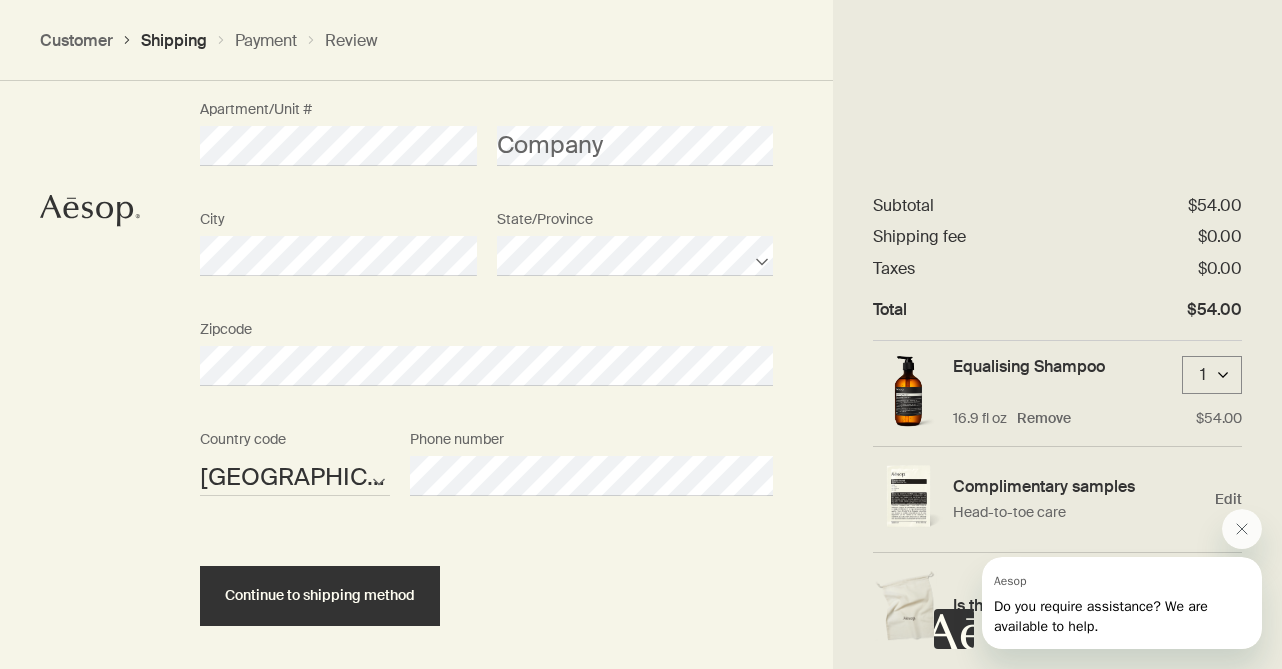 scroll, scrollTop: 1426, scrollLeft: 0, axis: vertical 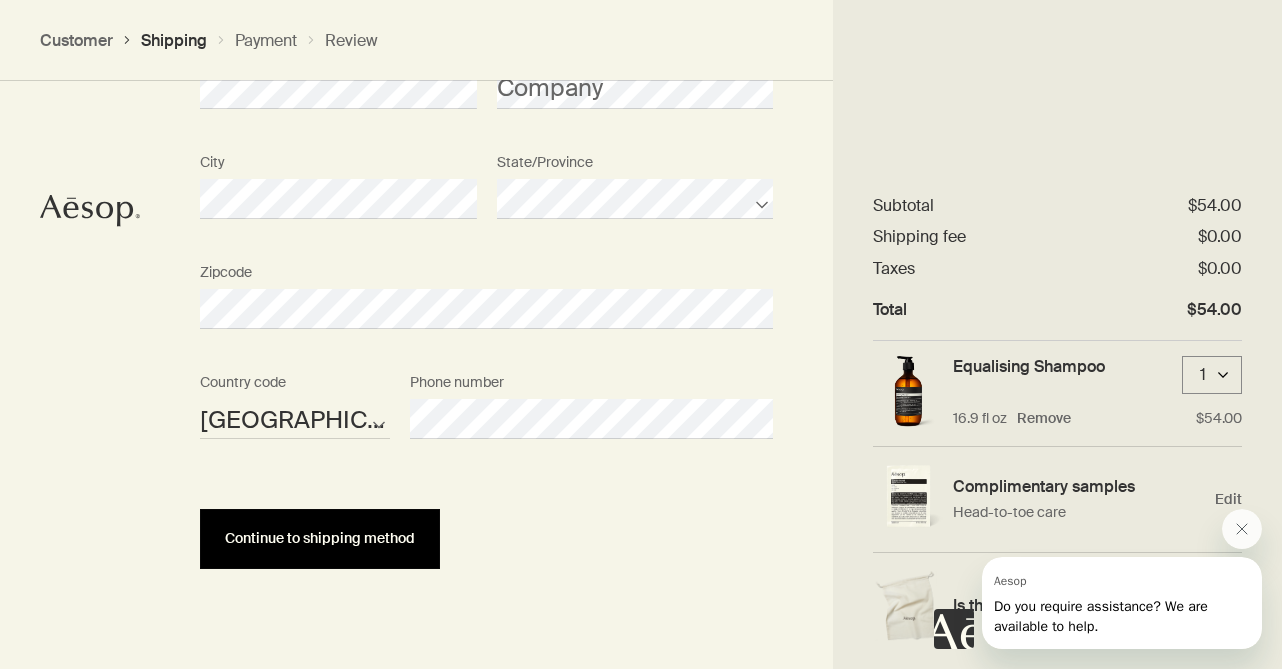 click on "Continue to shipping method" at bounding box center [320, 538] 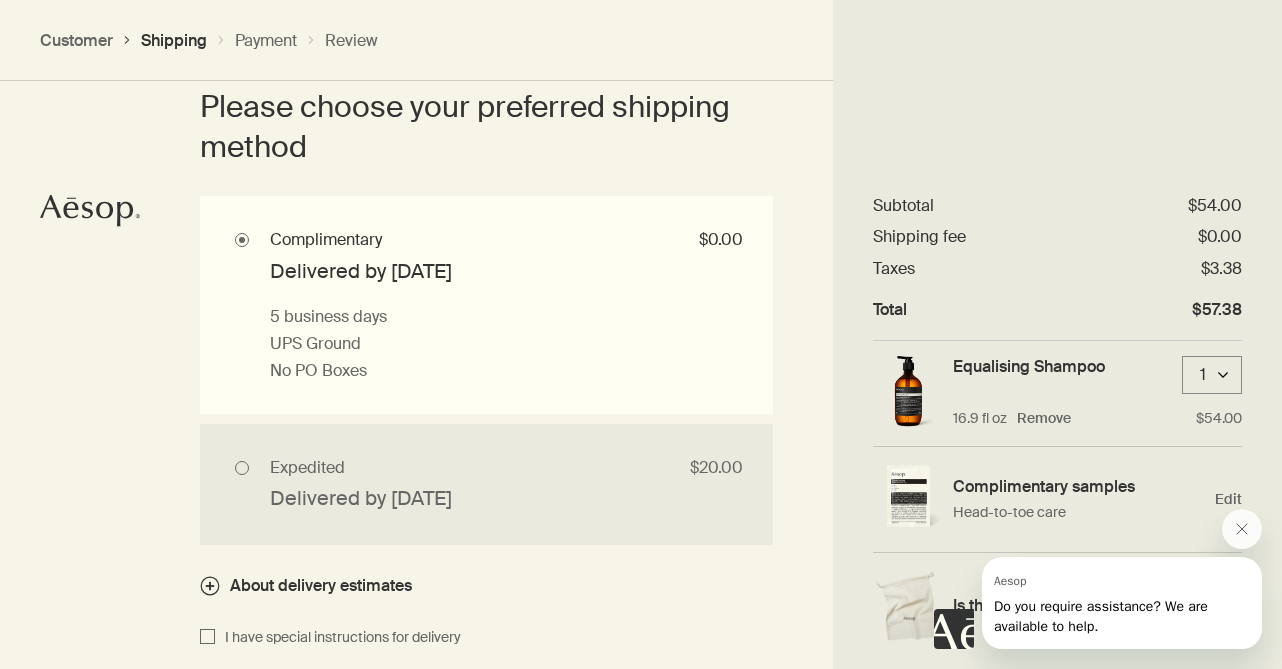 scroll, scrollTop: 1847, scrollLeft: 0, axis: vertical 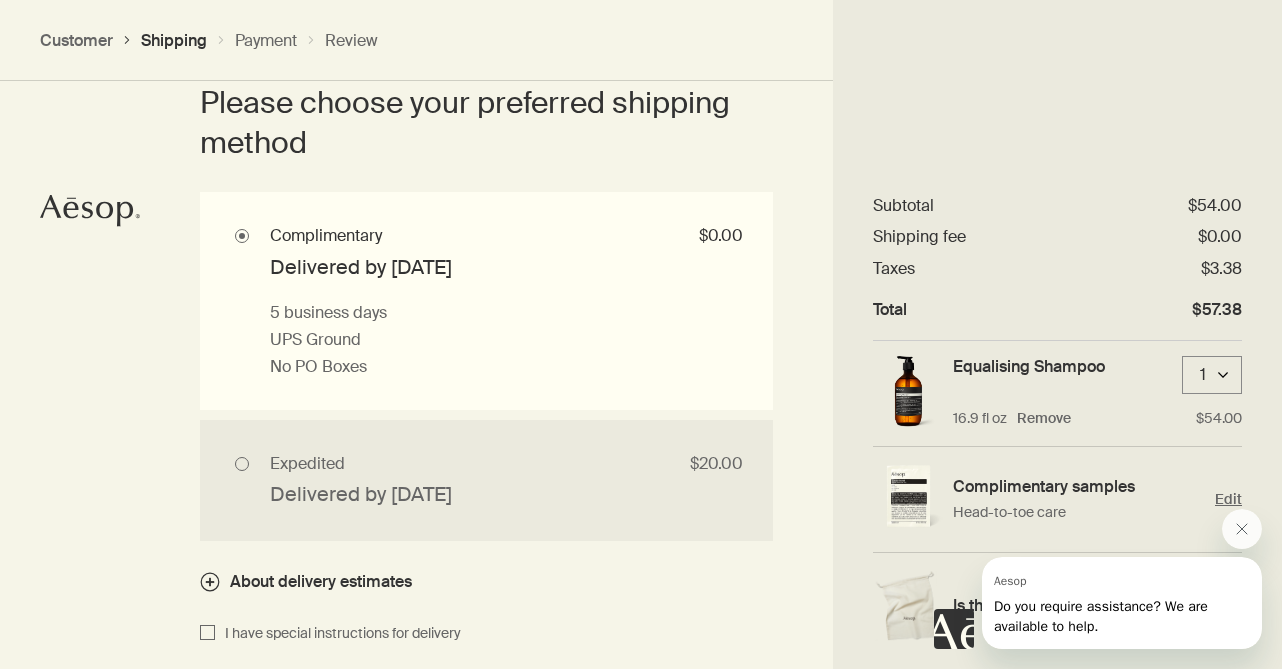 click on "Edit" at bounding box center [1228, 499] 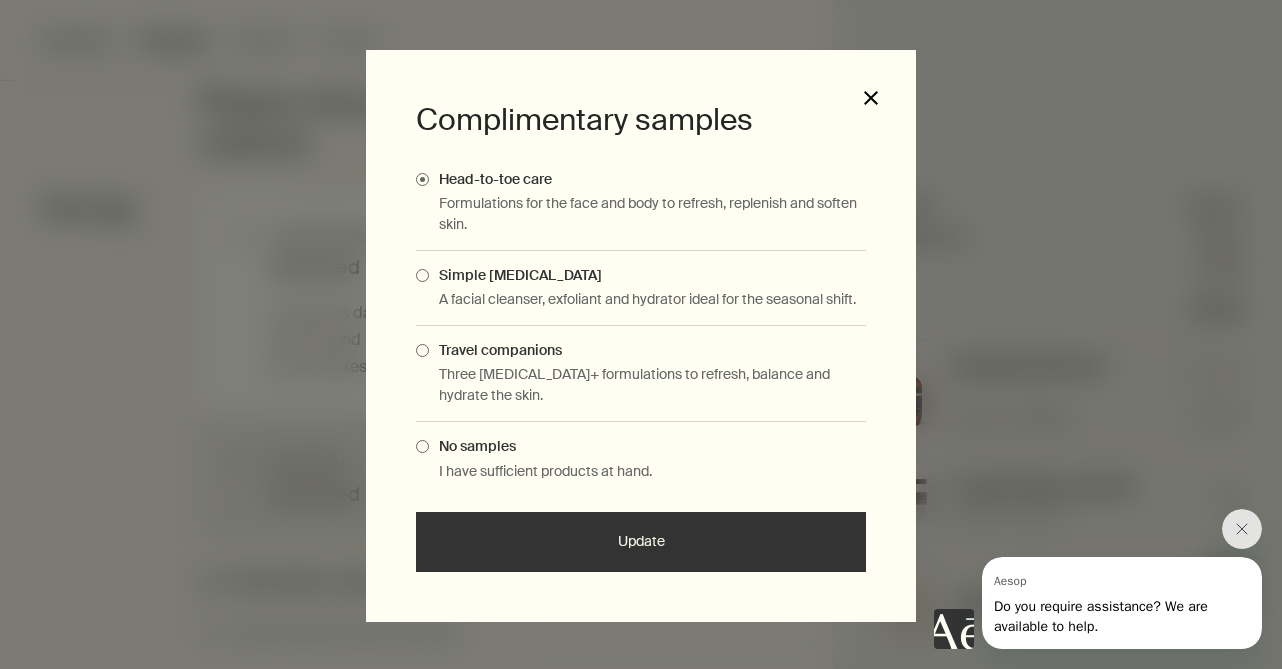 click on "close" at bounding box center (871, 98) 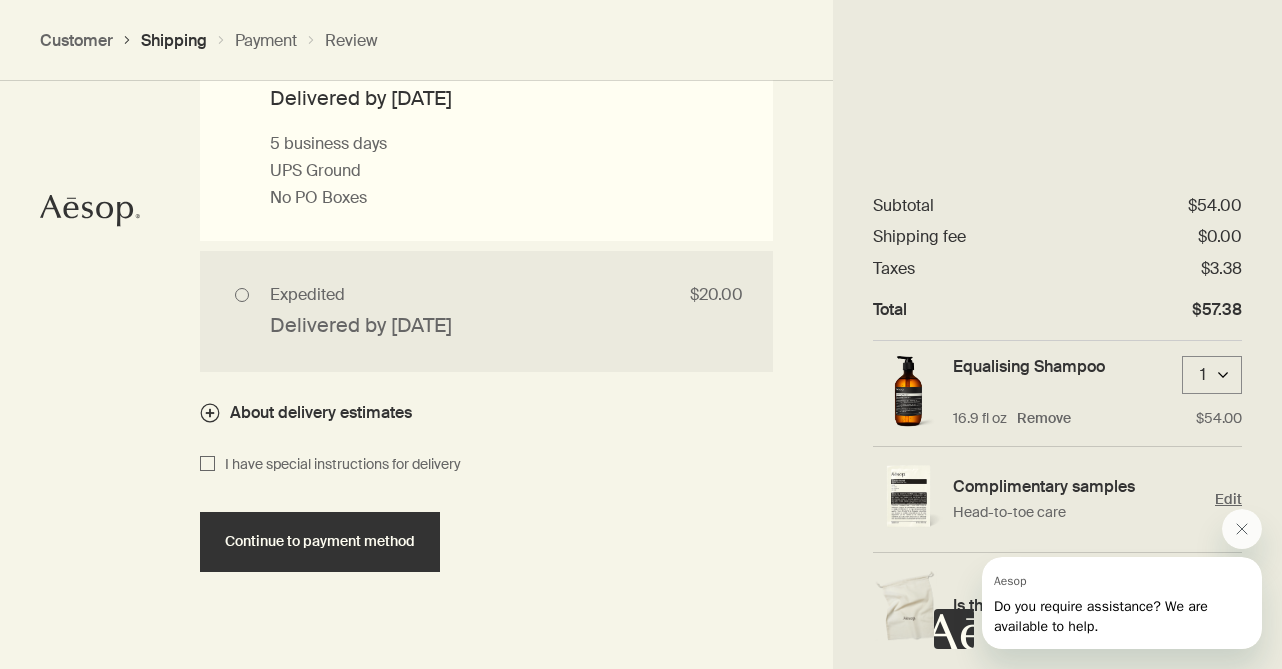 scroll, scrollTop: 2052, scrollLeft: 0, axis: vertical 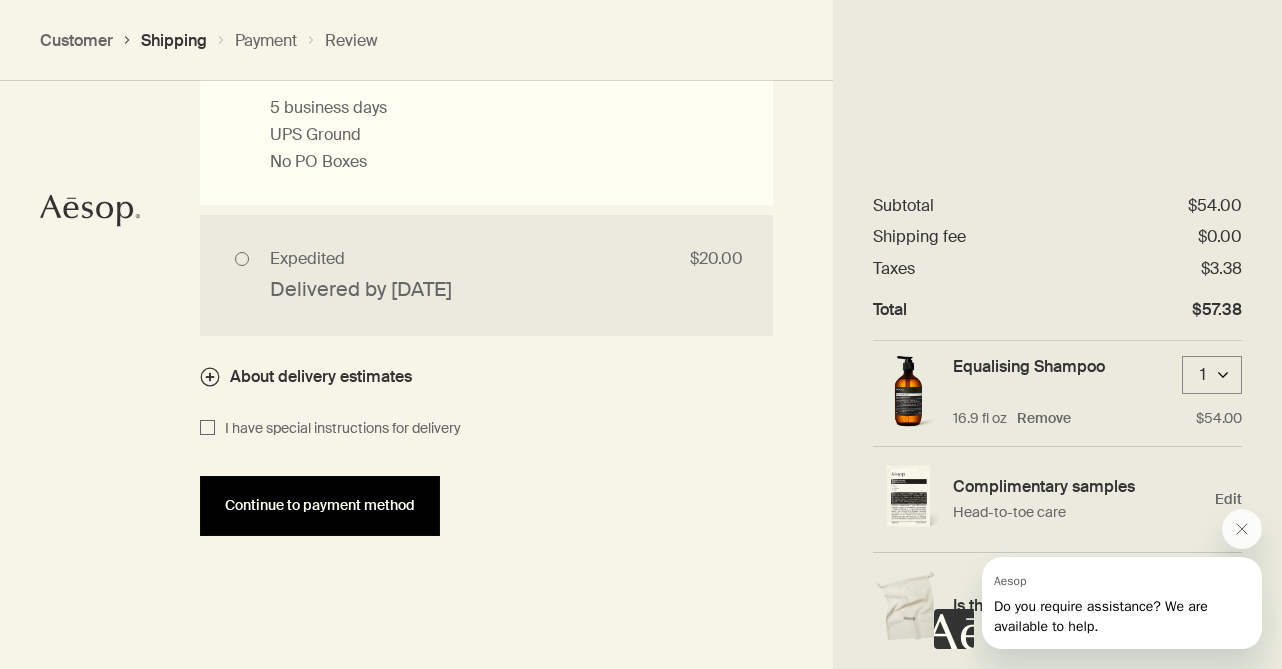 click on "Continue to payment method" at bounding box center [320, 506] 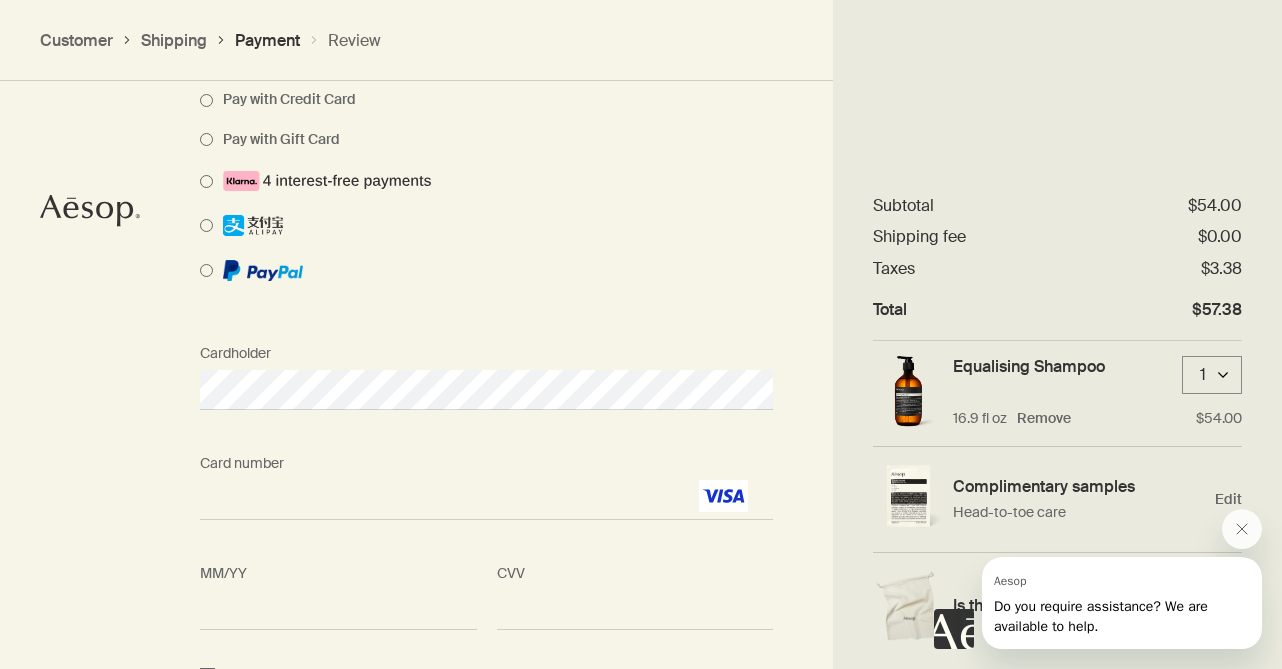 scroll, scrollTop: 1843, scrollLeft: 0, axis: vertical 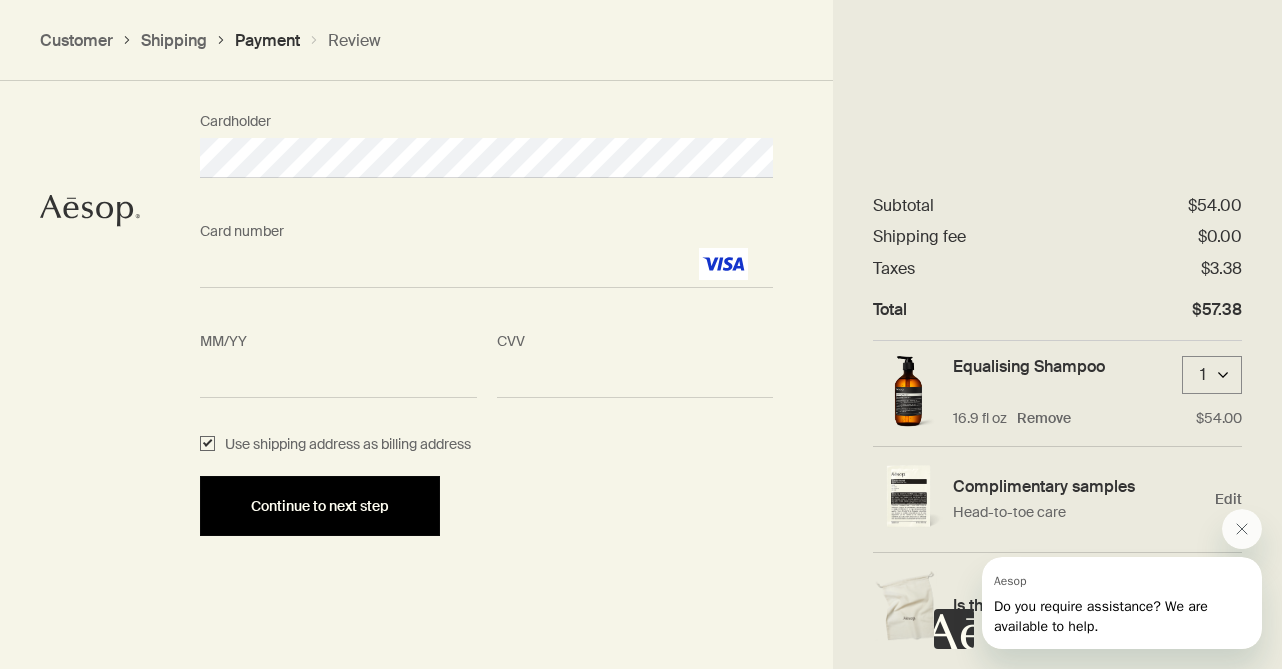 click on "Continue to next step" at bounding box center (320, 506) 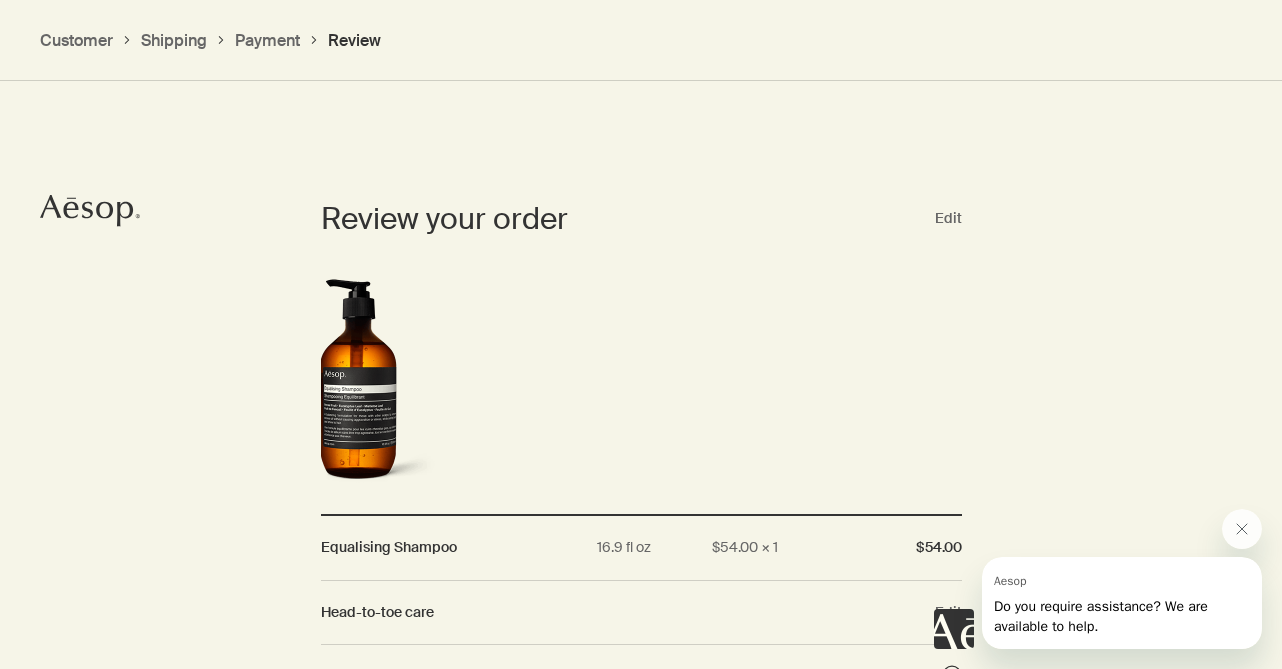 scroll, scrollTop: 1795, scrollLeft: 0, axis: vertical 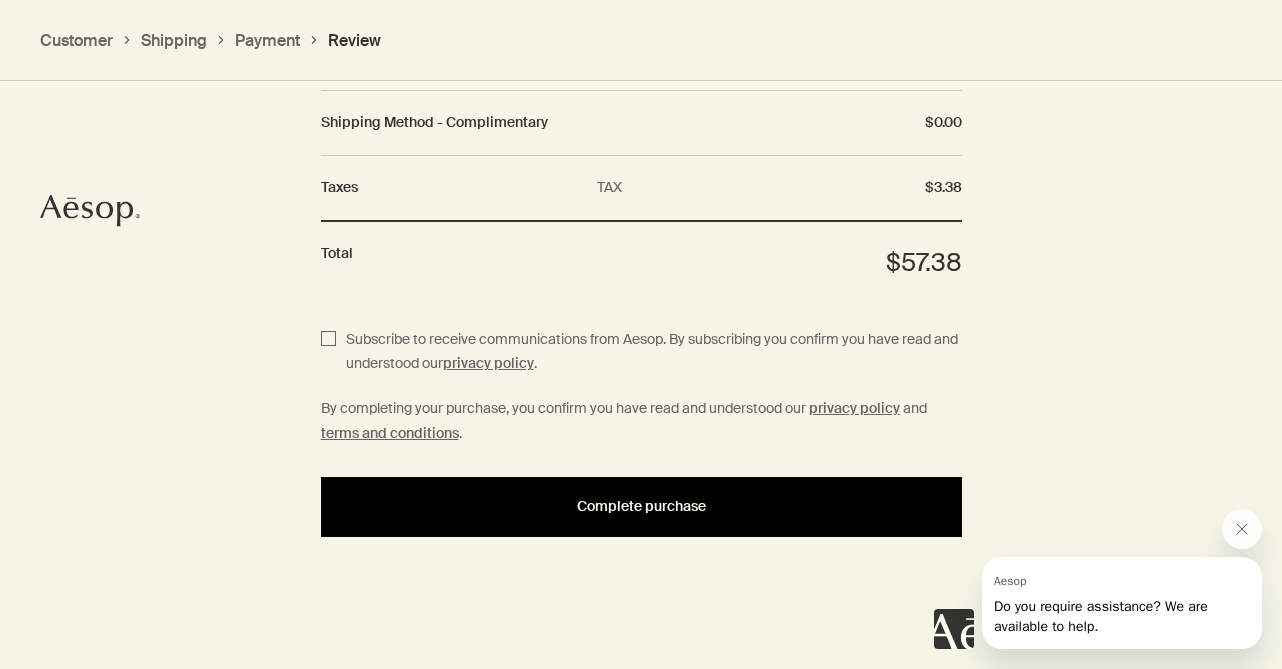 click on "Complete purchase" at bounding box center [641, 507] 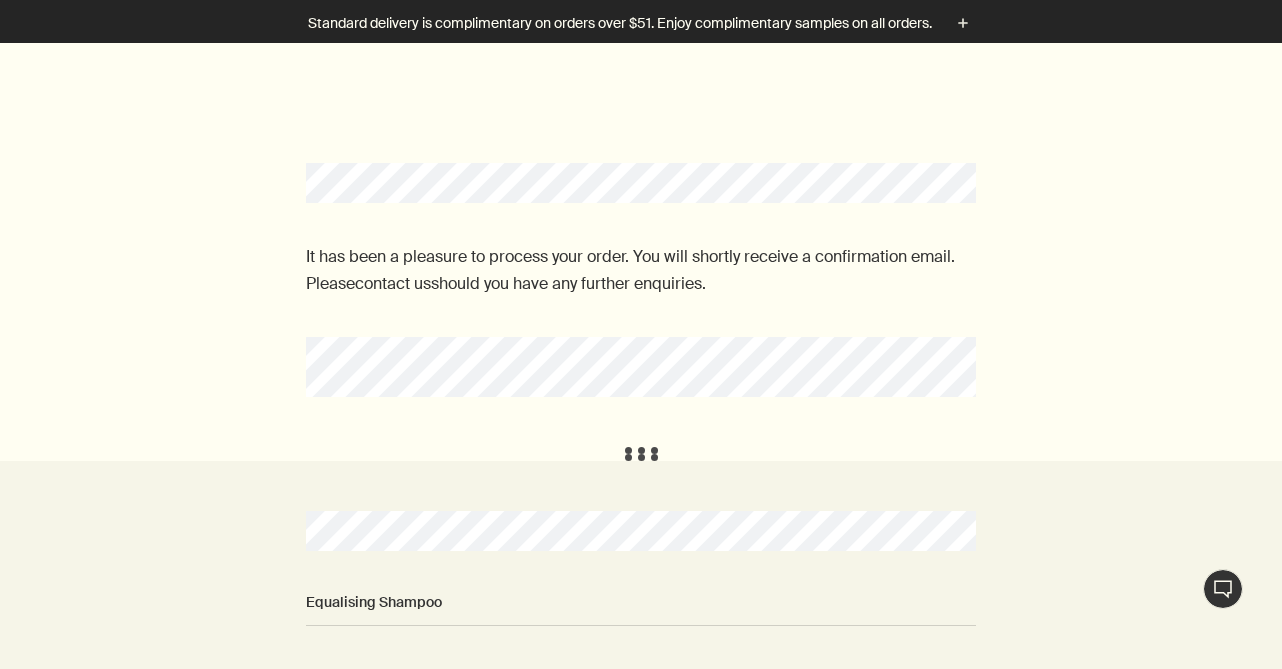 scroll, scrollTop: 0, scrollLeft: 0, axis: both 